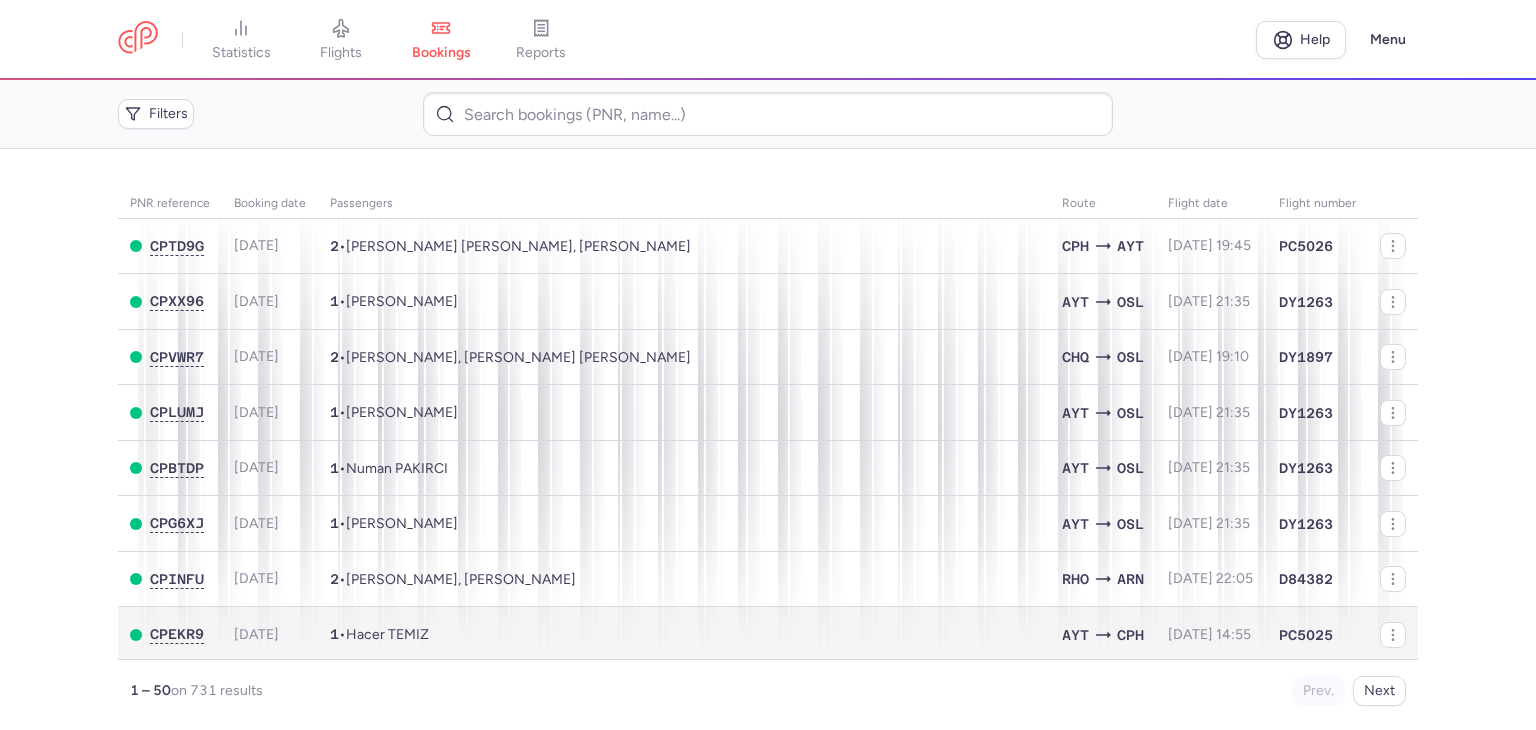 scroll, scrollTop: 0, scrollLeft: 0, axis: both 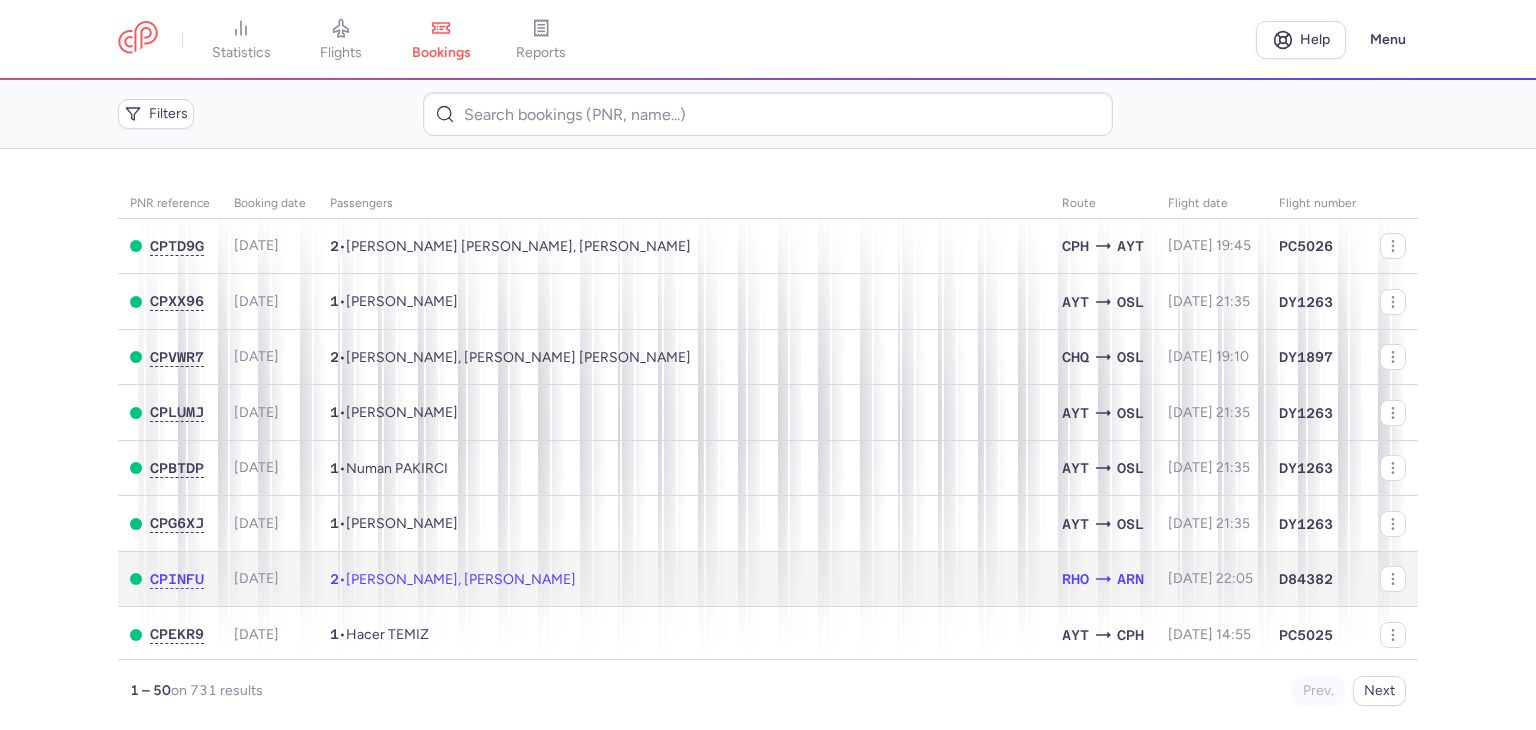 click on "2  •  [PERSON_NAME], [PERSON_NAME]" at bounding box center [684, 579] 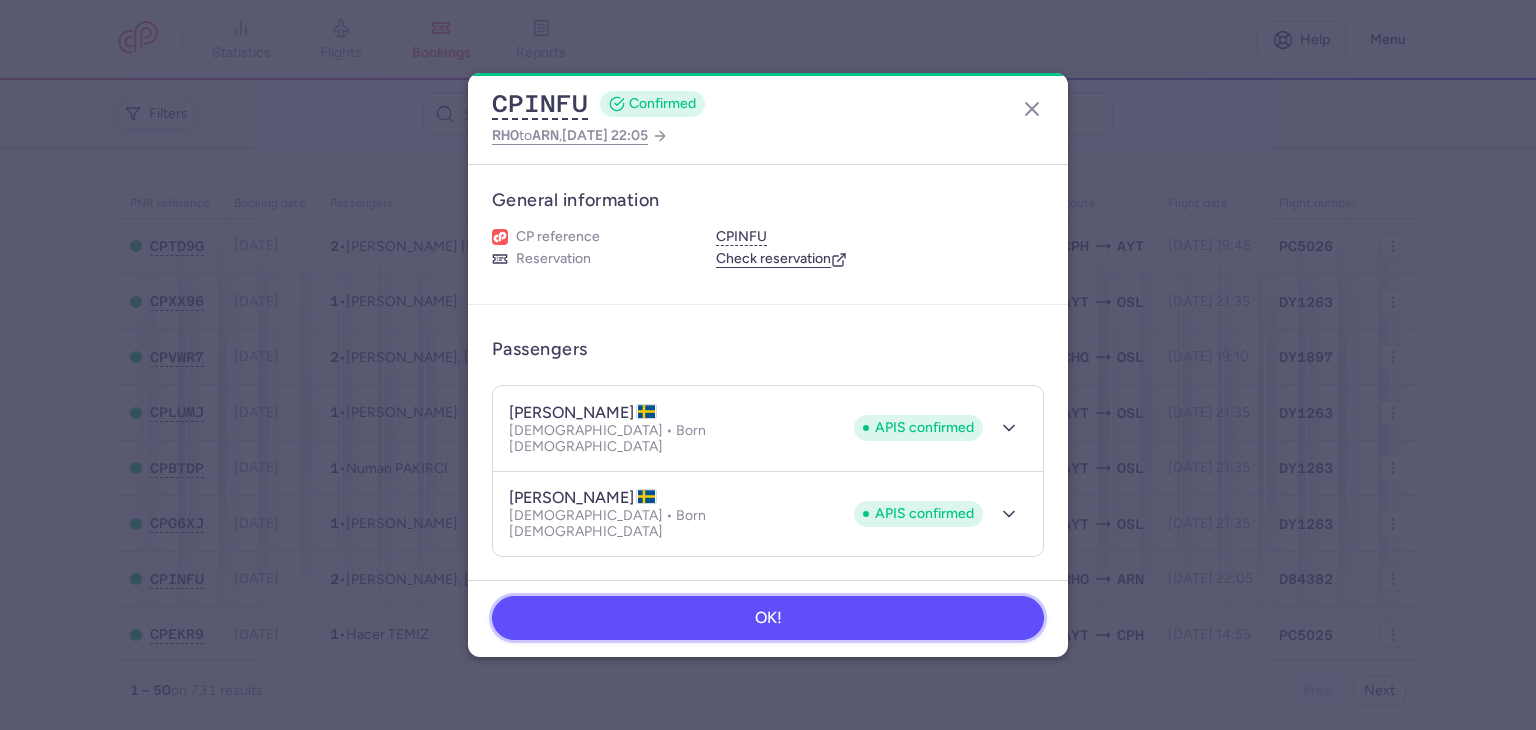 click on "OK!" at bounding box center [768, 618] 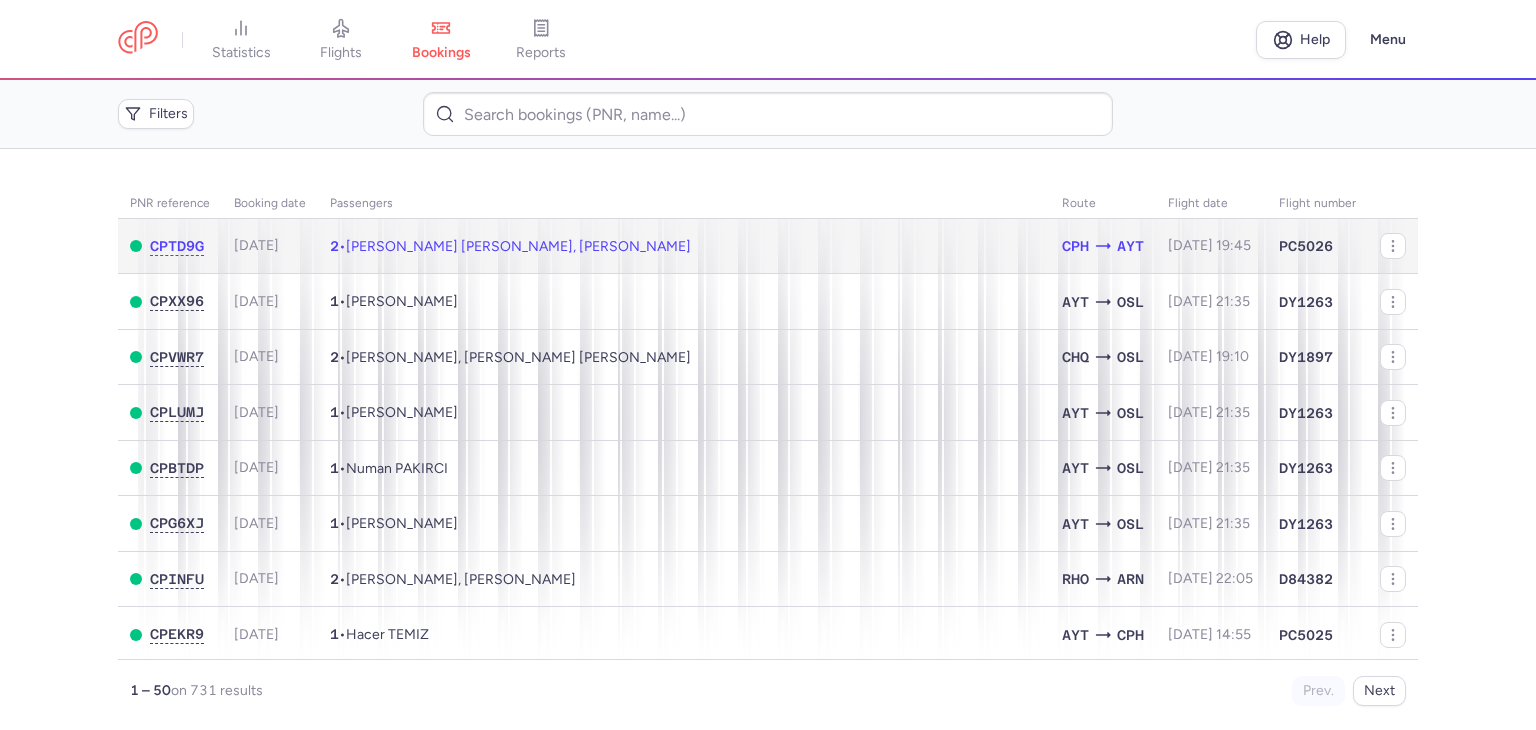 click on "2  •  [PERSON_NAME] [PERSON_NAME], [PERSON_NAME]" at bounding box center (684, 246) 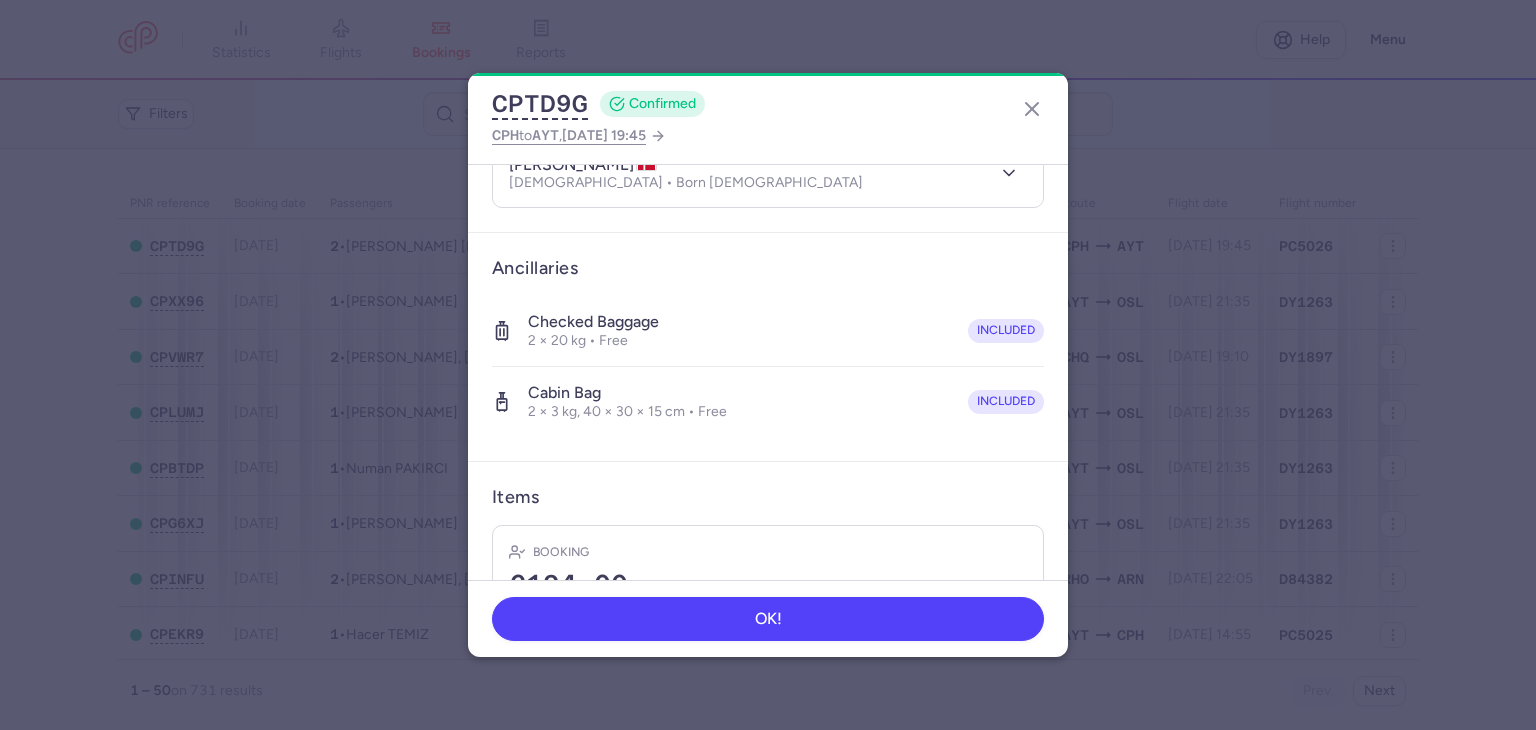 scroll, scrollTop: 464, scrollLeft: 0, axis: vertical 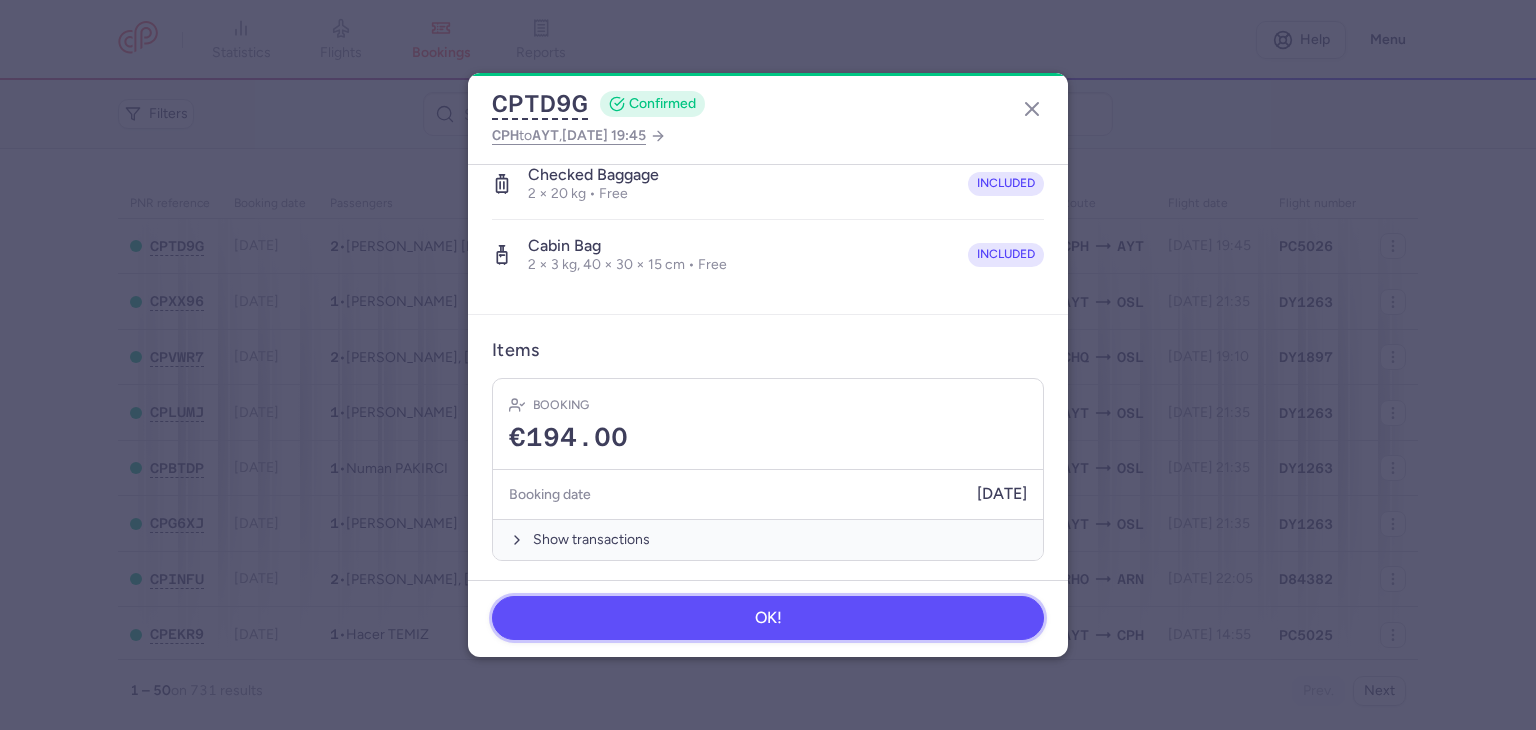 click on "OK!" at bounding box center [768, 618] 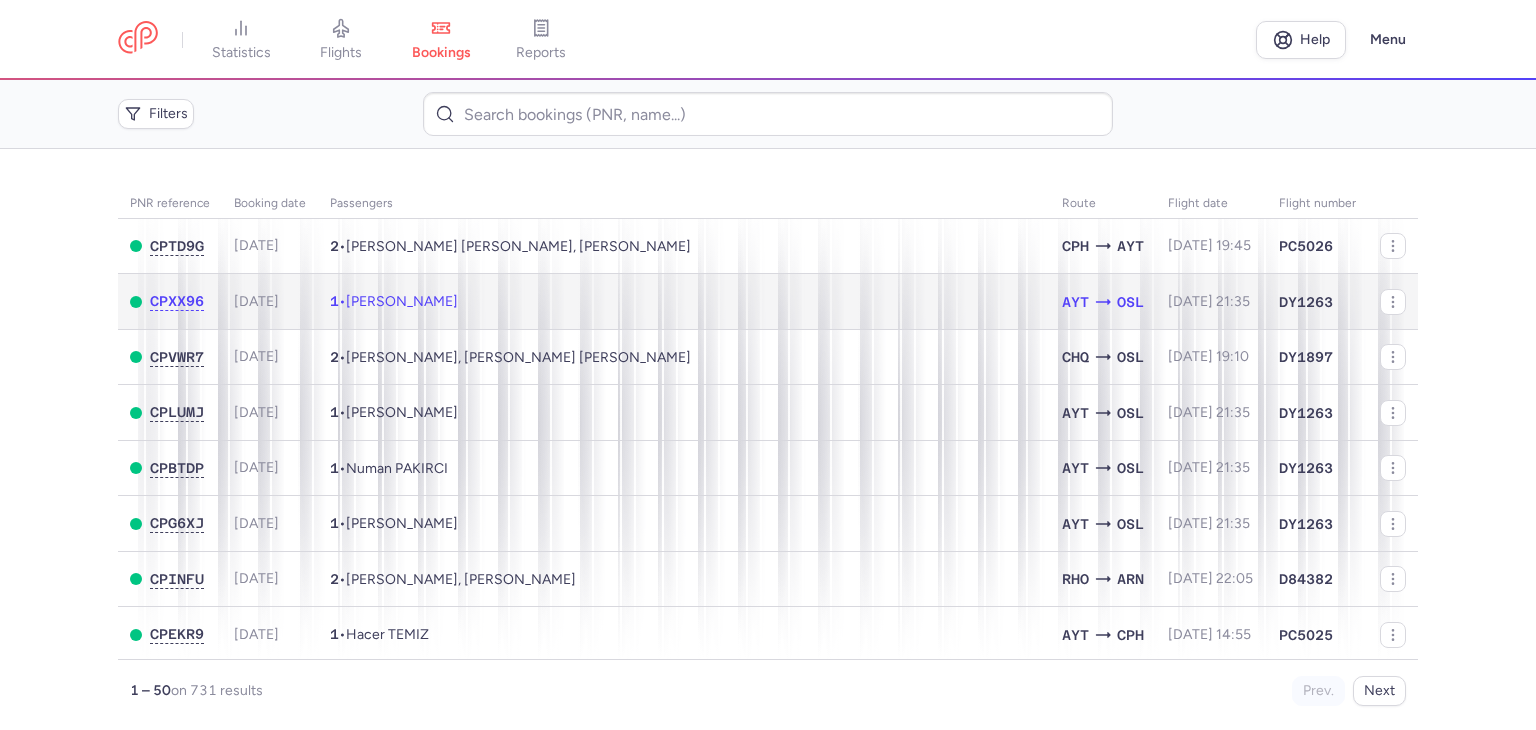 click on "1  •  [PERSON_NAME]" at bounding box center (684, 302) 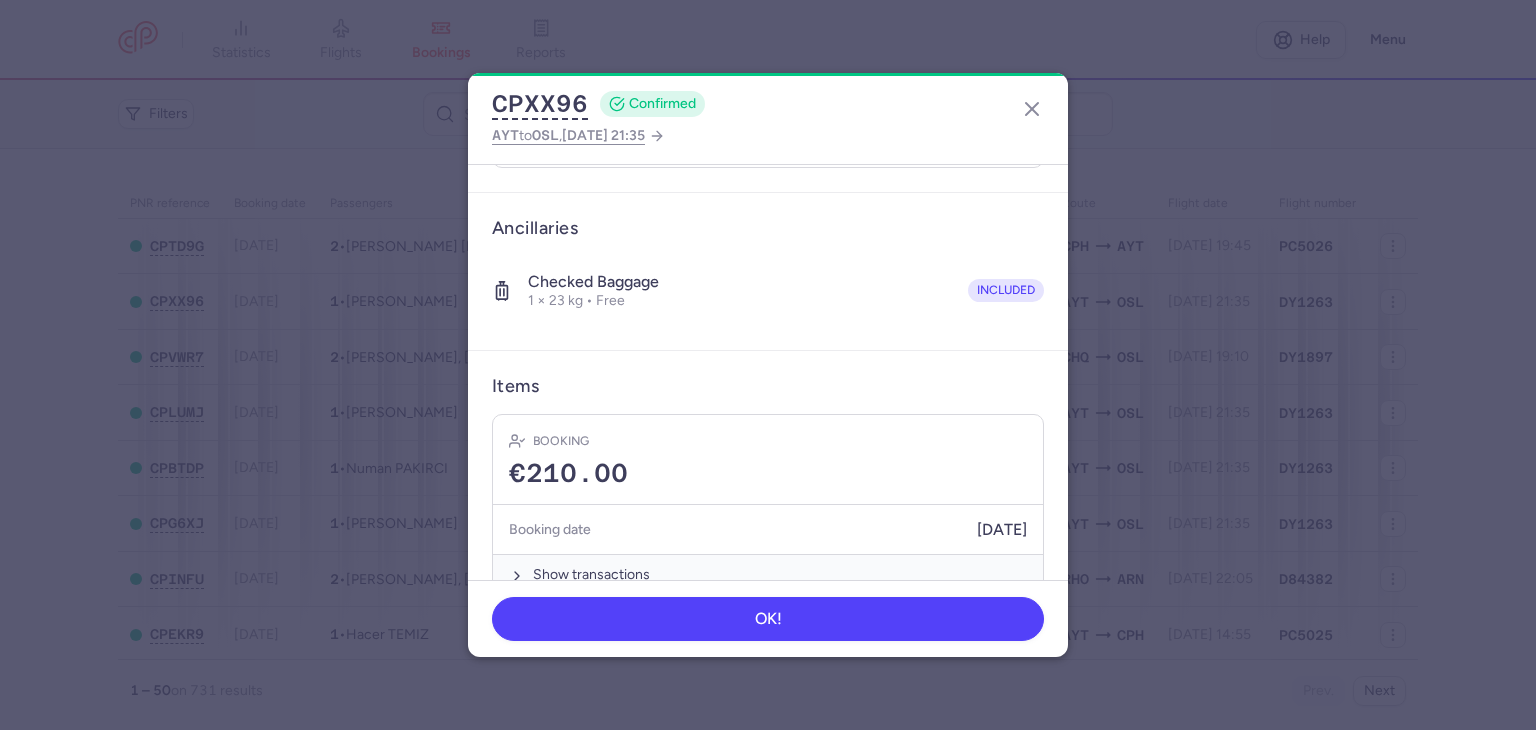 scroll, scrollTop: 324, scrollLeft: 0, axis: vertical 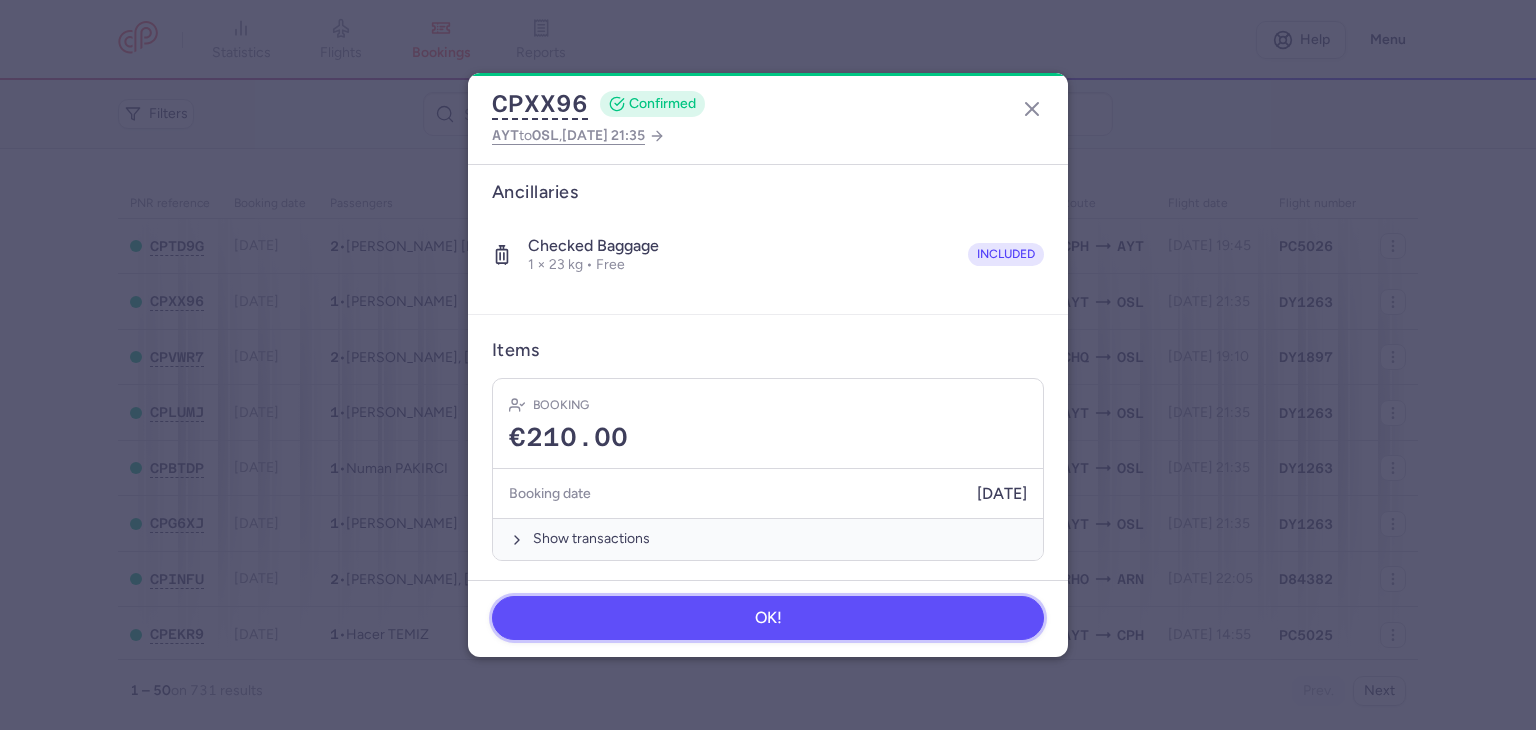 click on "OK!" at bounding box center (768, 618) 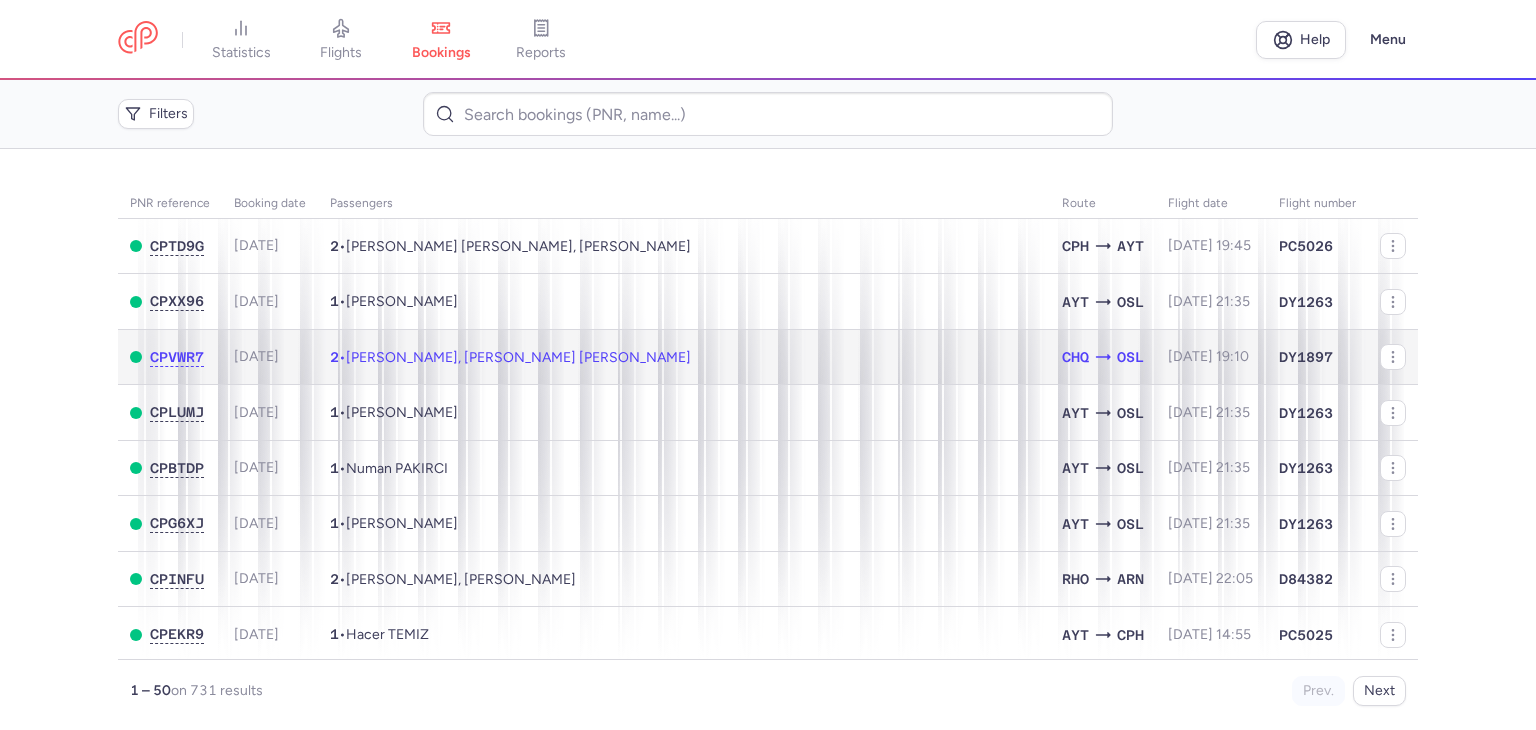 click on "2  •  [PERSON_NAME], [PERSON_NAME] [PERSON_NAME]" at bounding box center (684, 357) 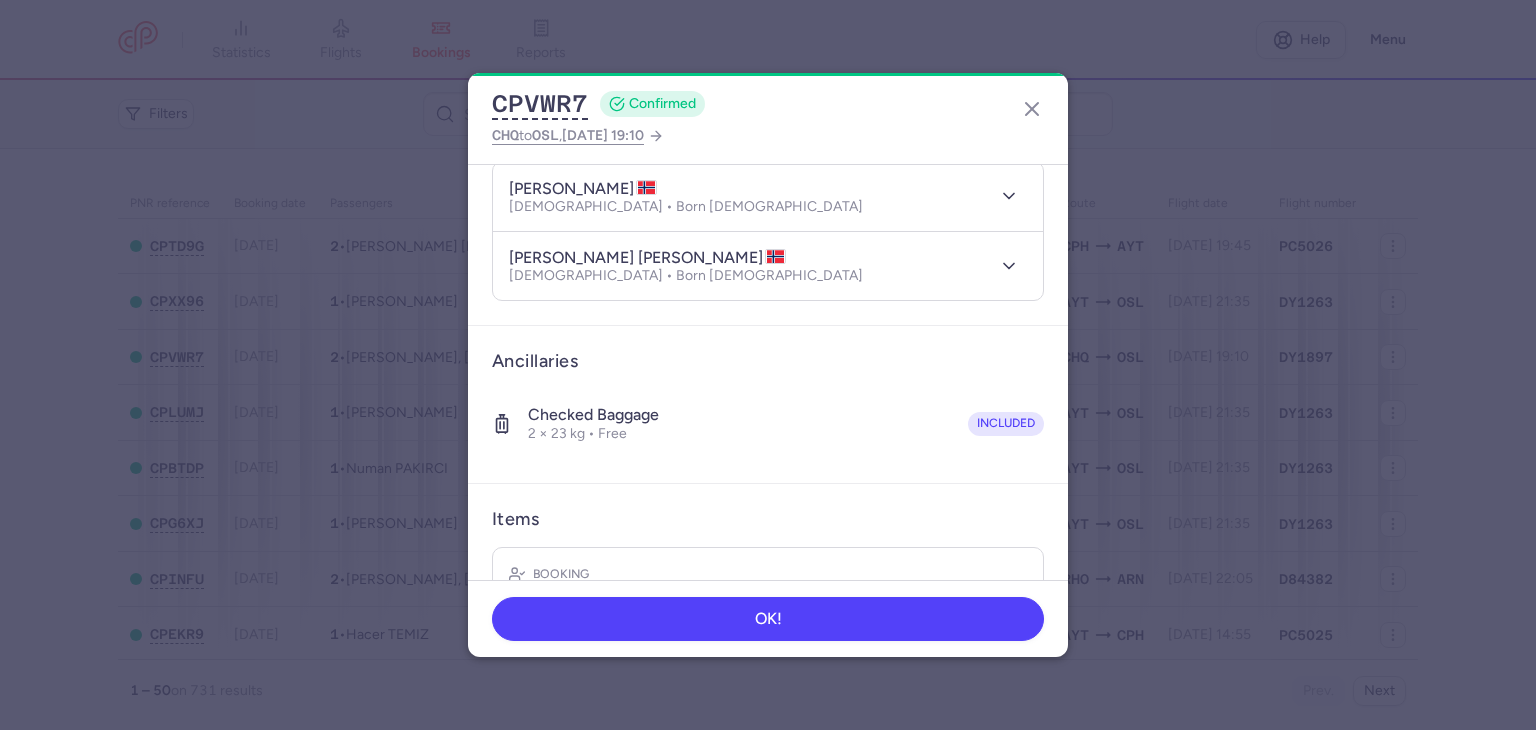scroll, scrollTop: 394, scrollLeft: 0, axis: vertical 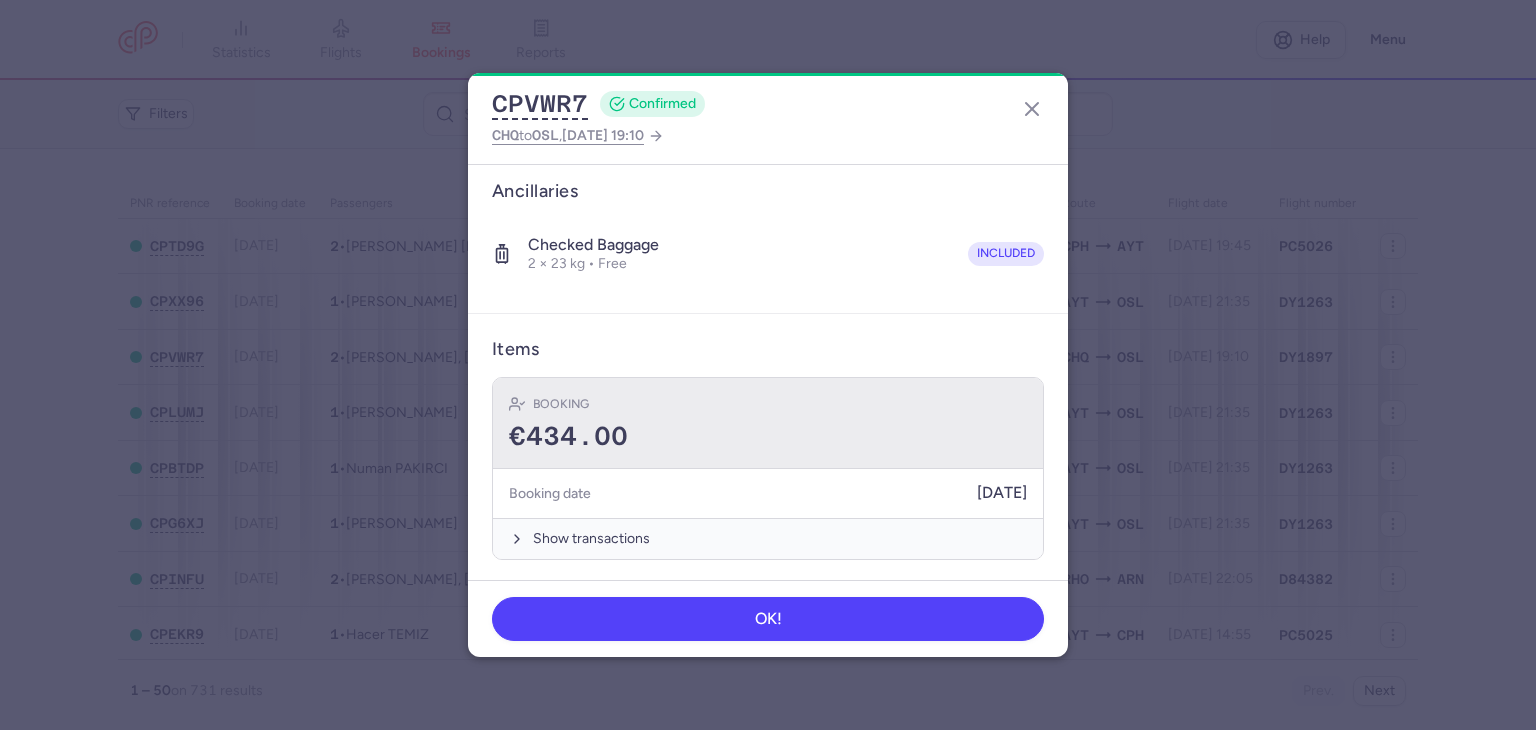 click on "Booking €434.00" at bounding box center [768, 423] 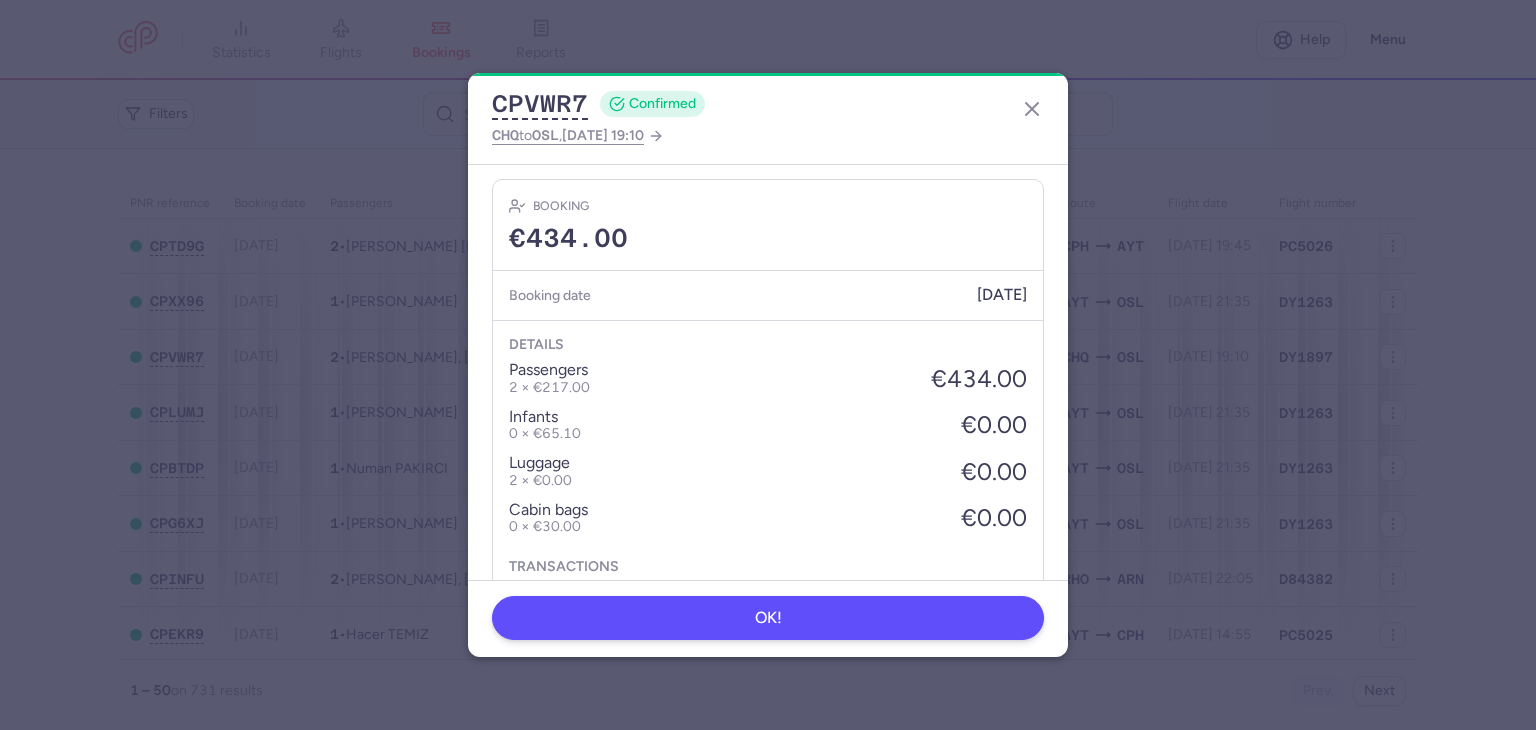 scroll, scrollTop: 594, scrollLeft: 0, axis: vertical 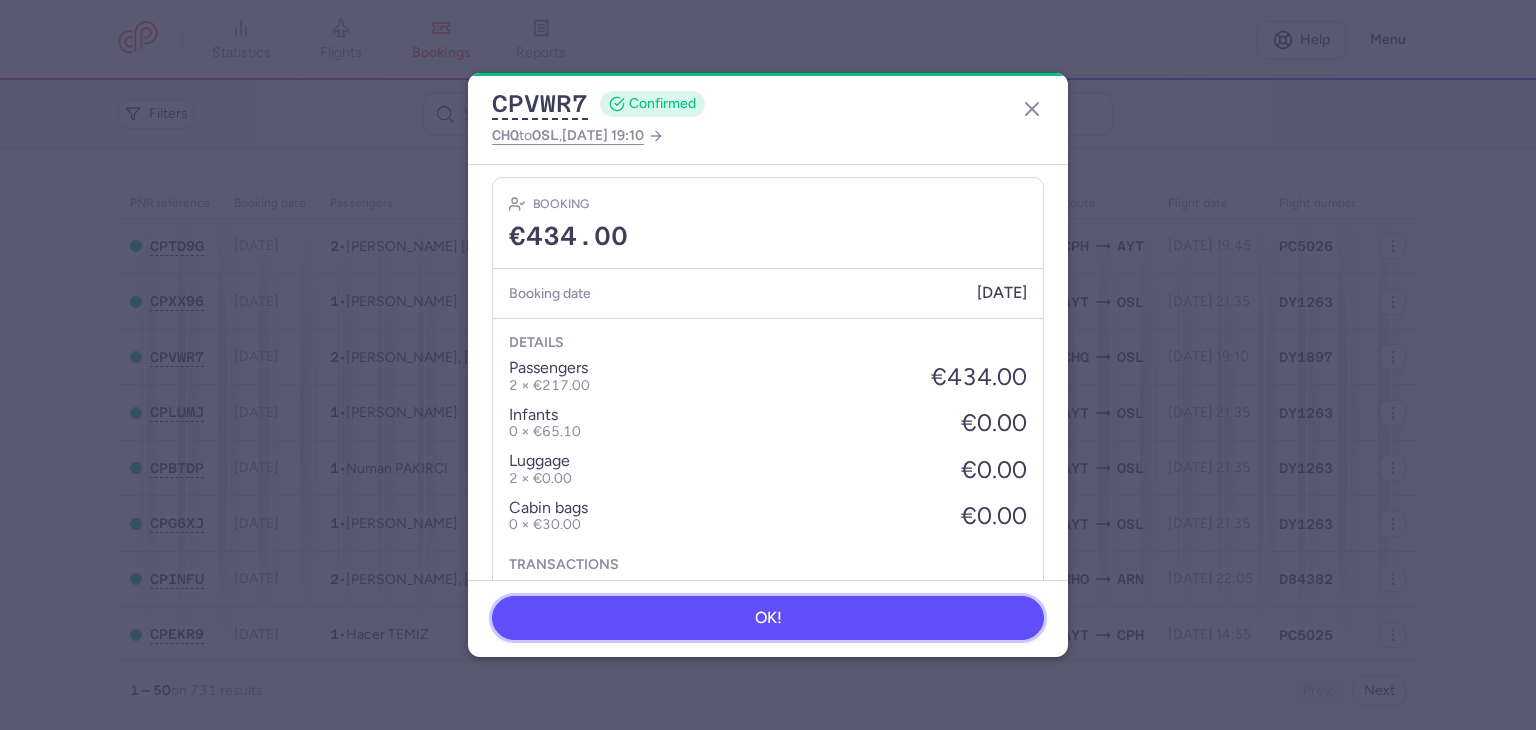 click on "OK!" at bounding box center [768, 618] 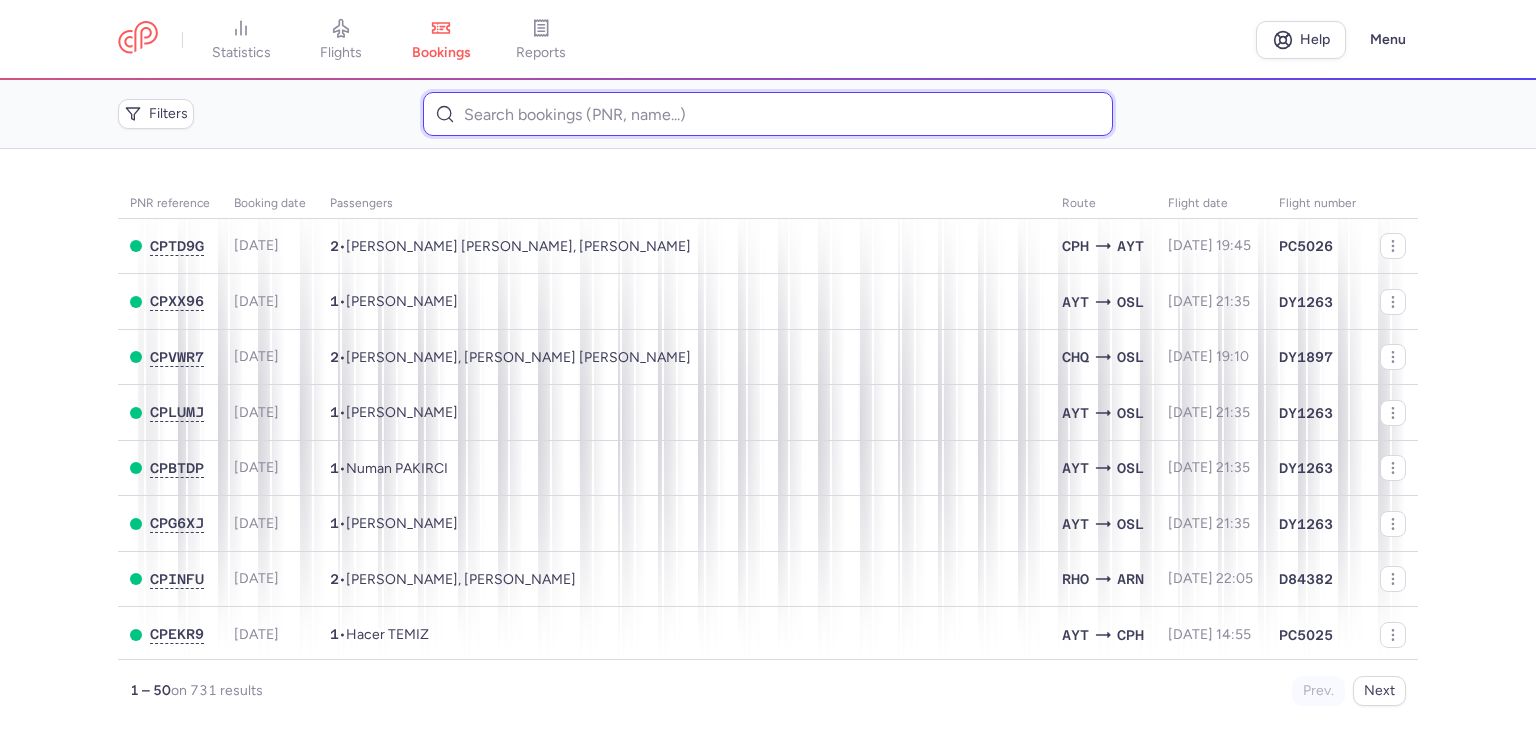 click at bounding box center (767, 114) 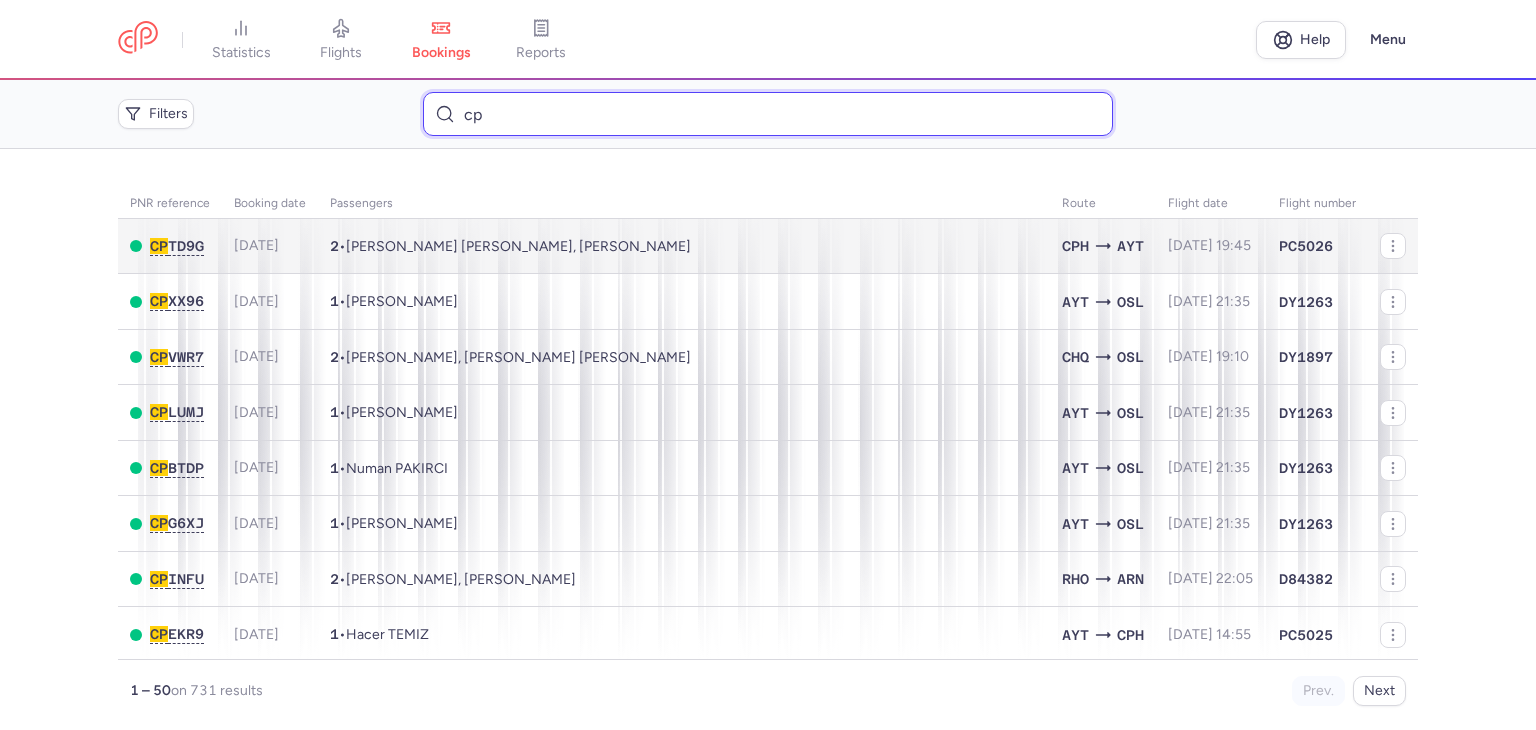 type on "c" 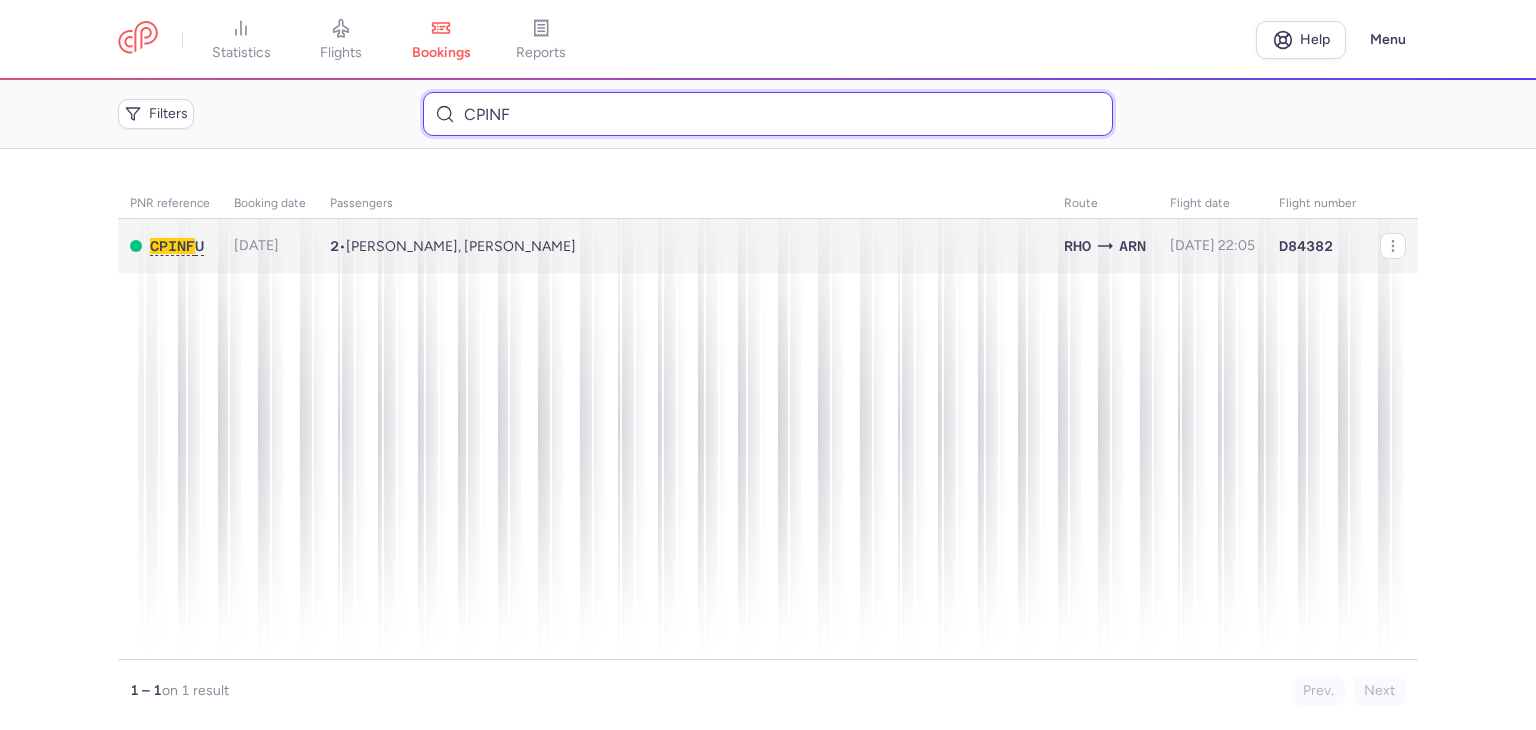 type on "CPINF" 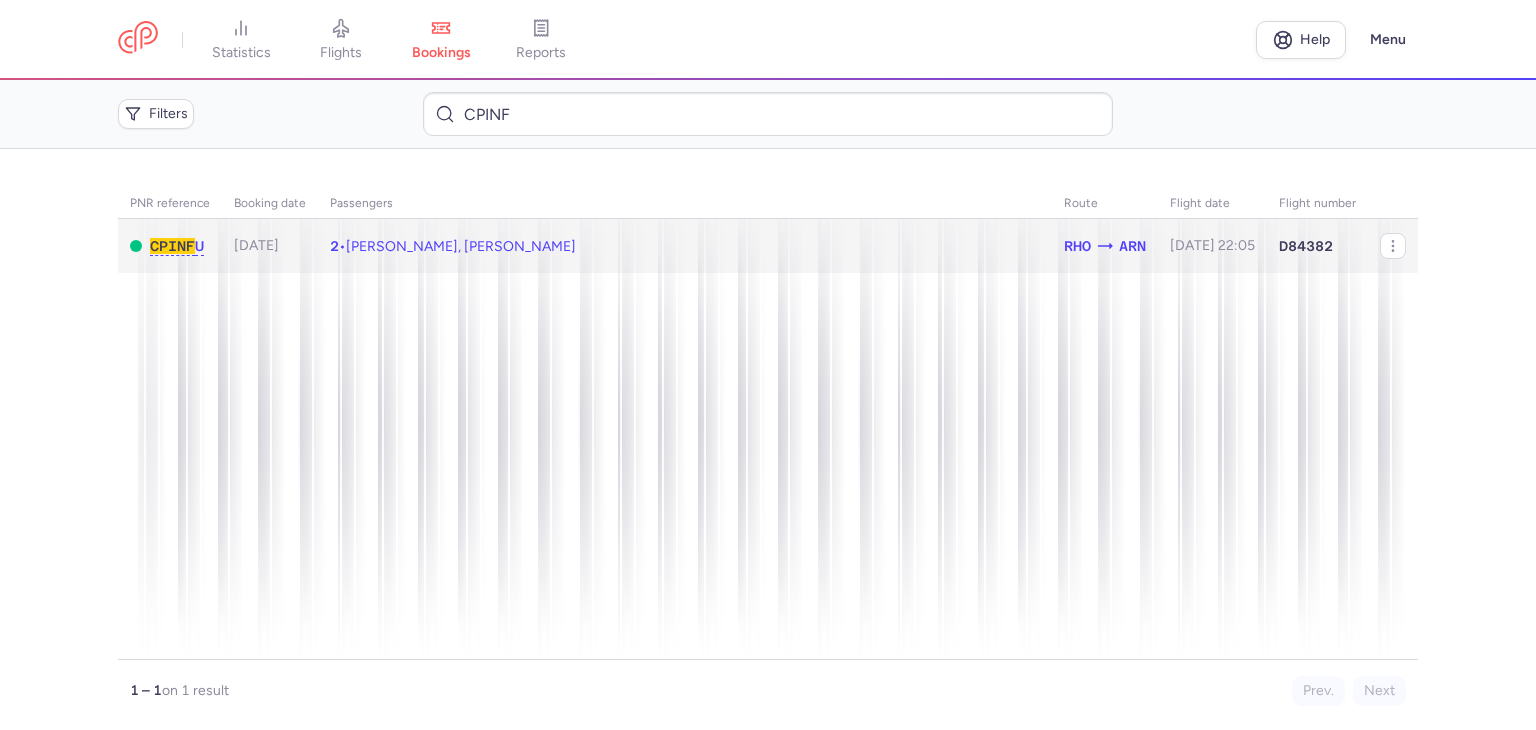click on "2  •  [PERSON_NAME], [PERSON_NAME]" at bounding box center [685, 246] 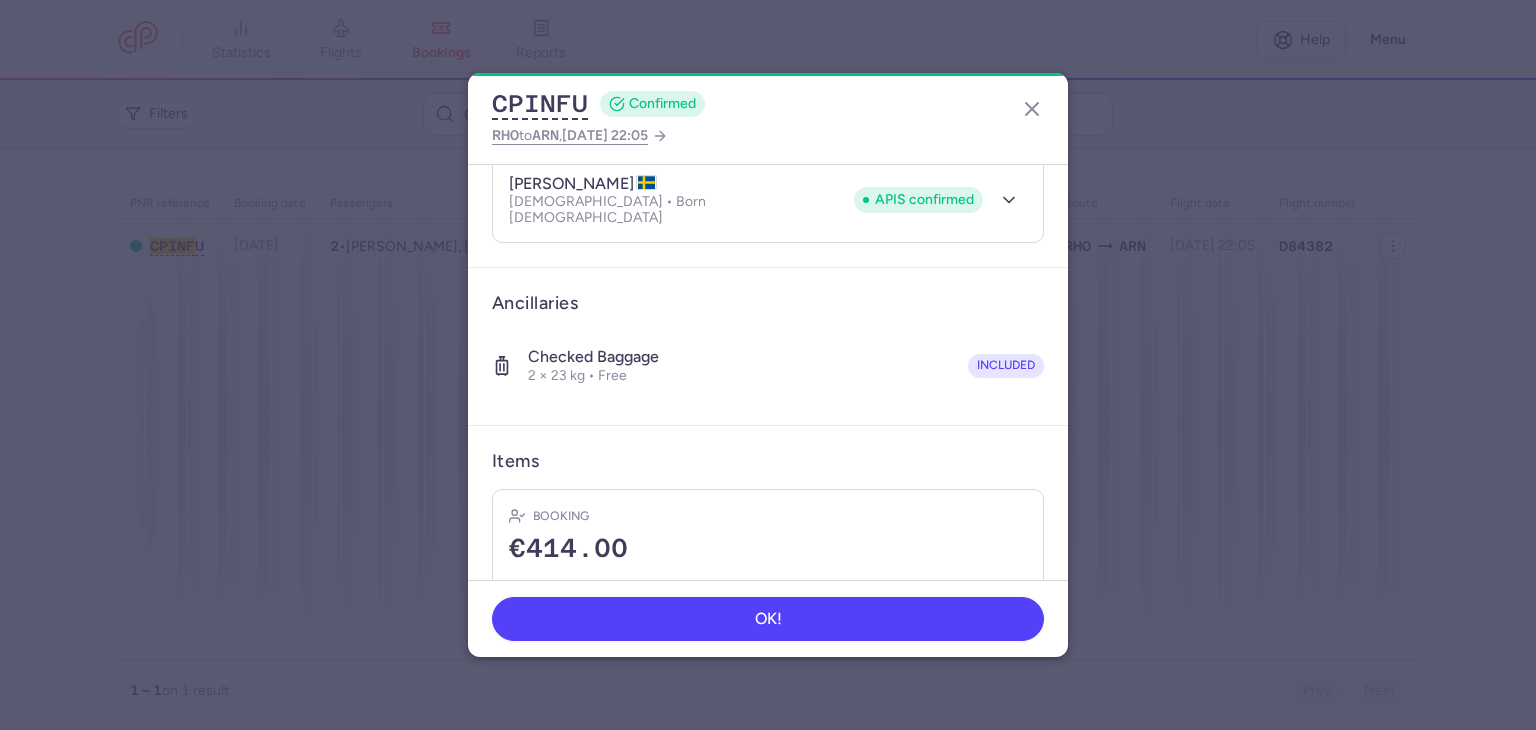 scroll, scrollTop: 394, scrollLeft: 0, axis: vertical 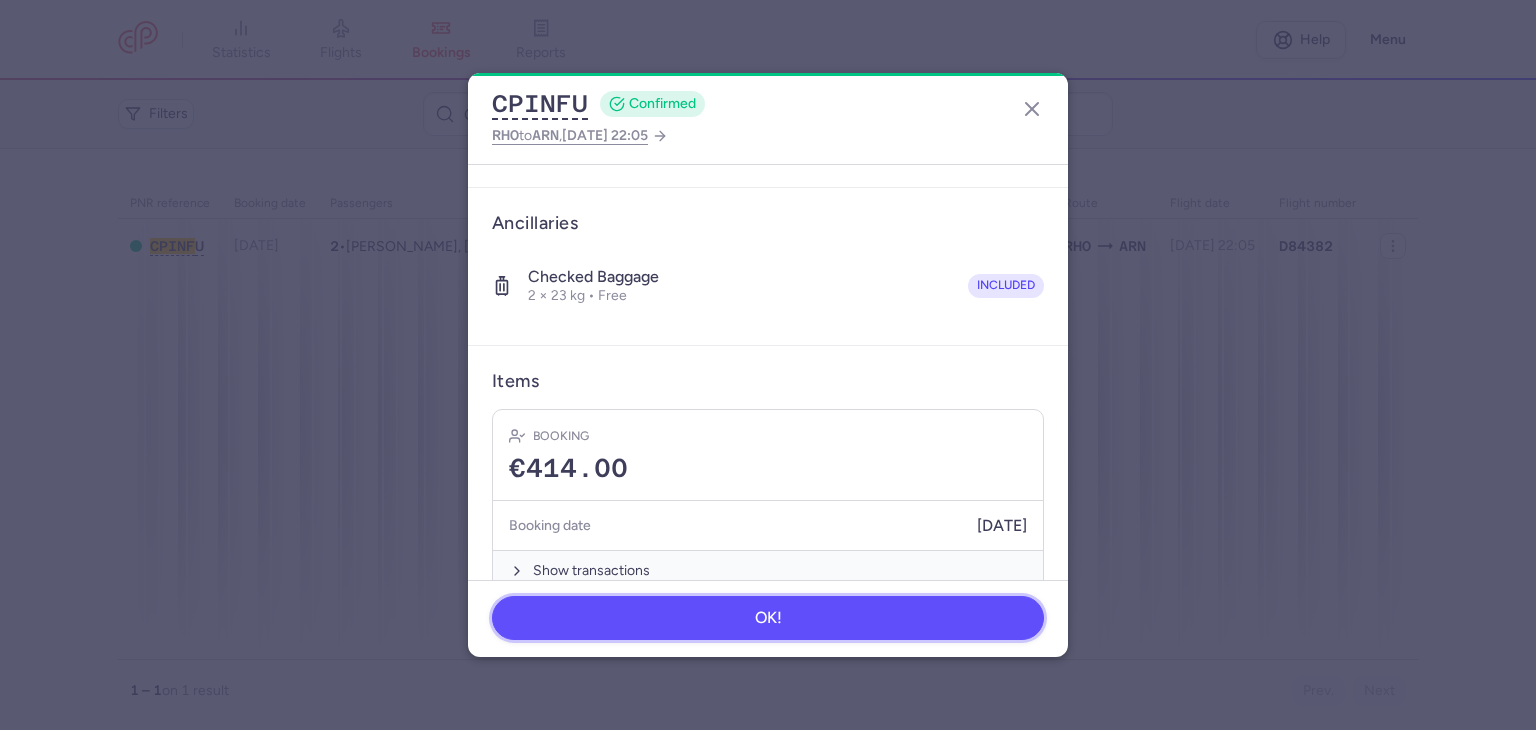 click on "OK!" at bounding box center (768, 618) 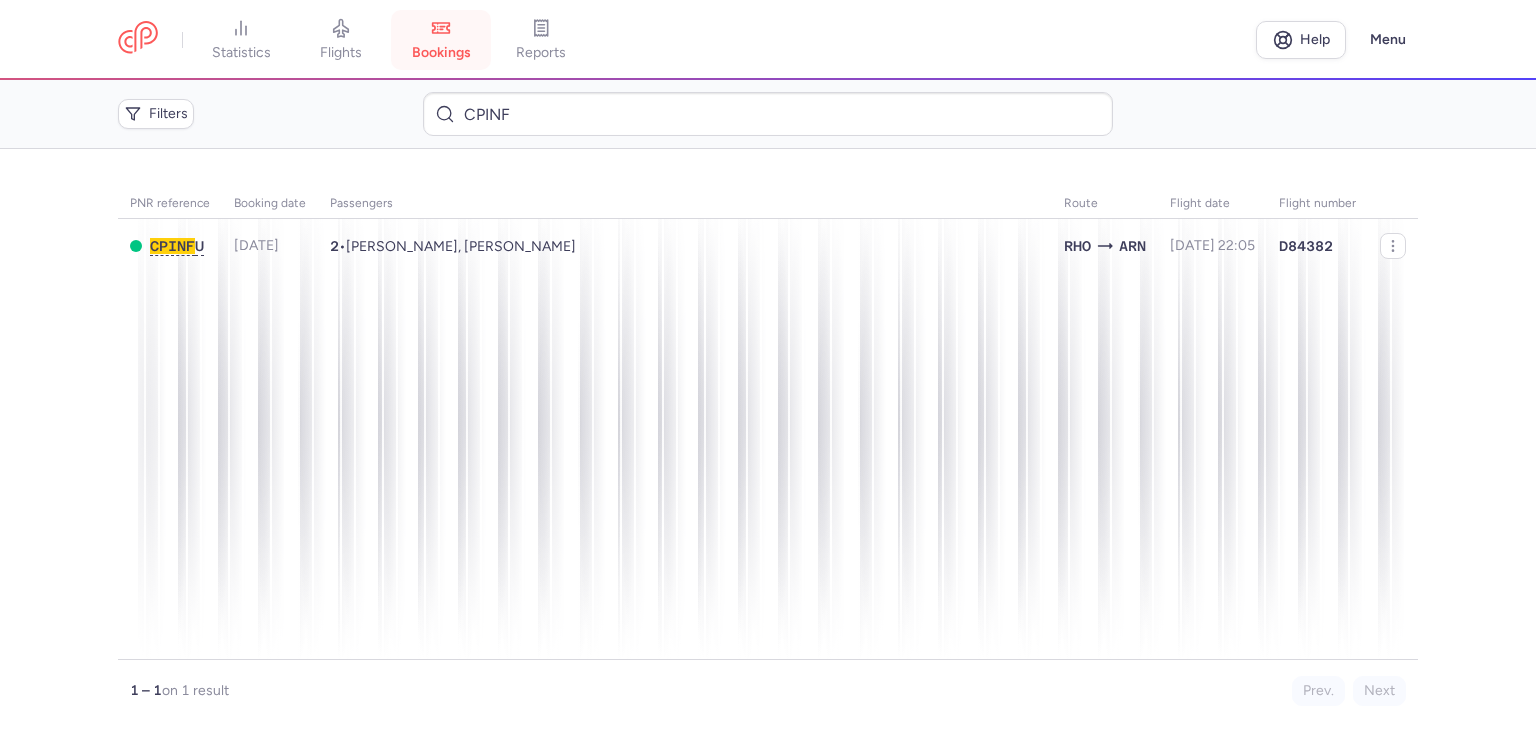click on "bookings" at bounding box center (441, 53) 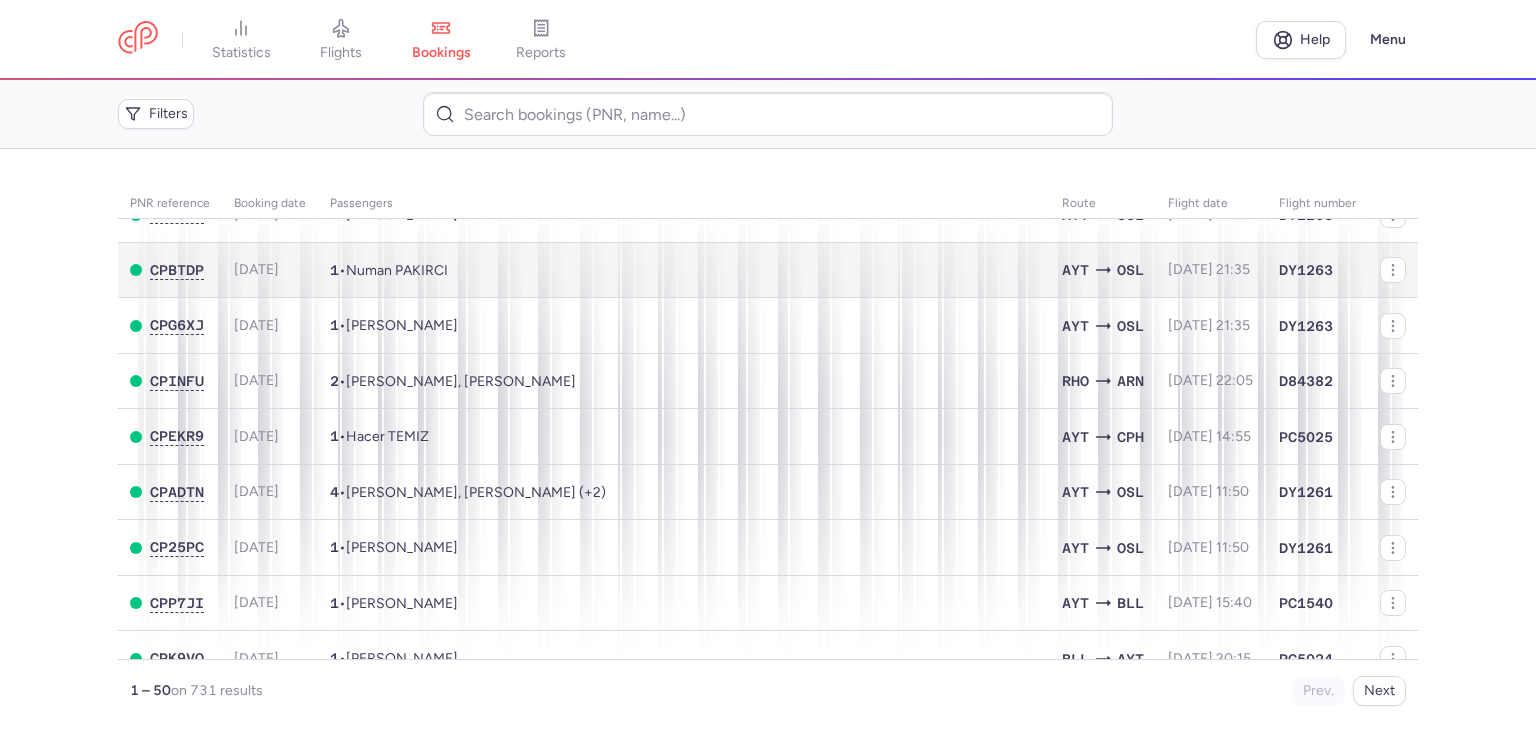 scroll, scrollTop: 200, scrollLeft: 0, axis: vertical 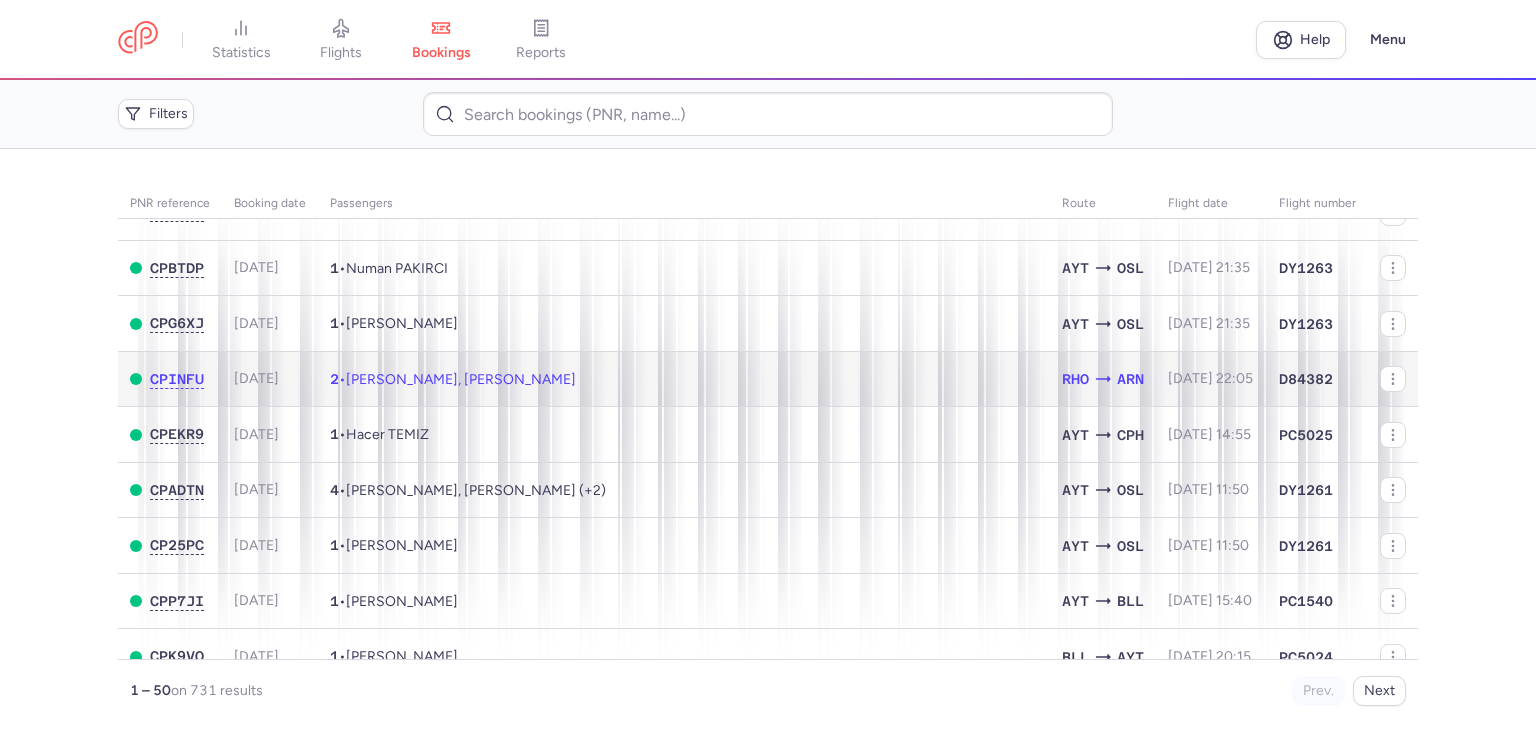 click on "[PERSON_NAME], [PERSON_NAME]" at bounding box center [461, 379] 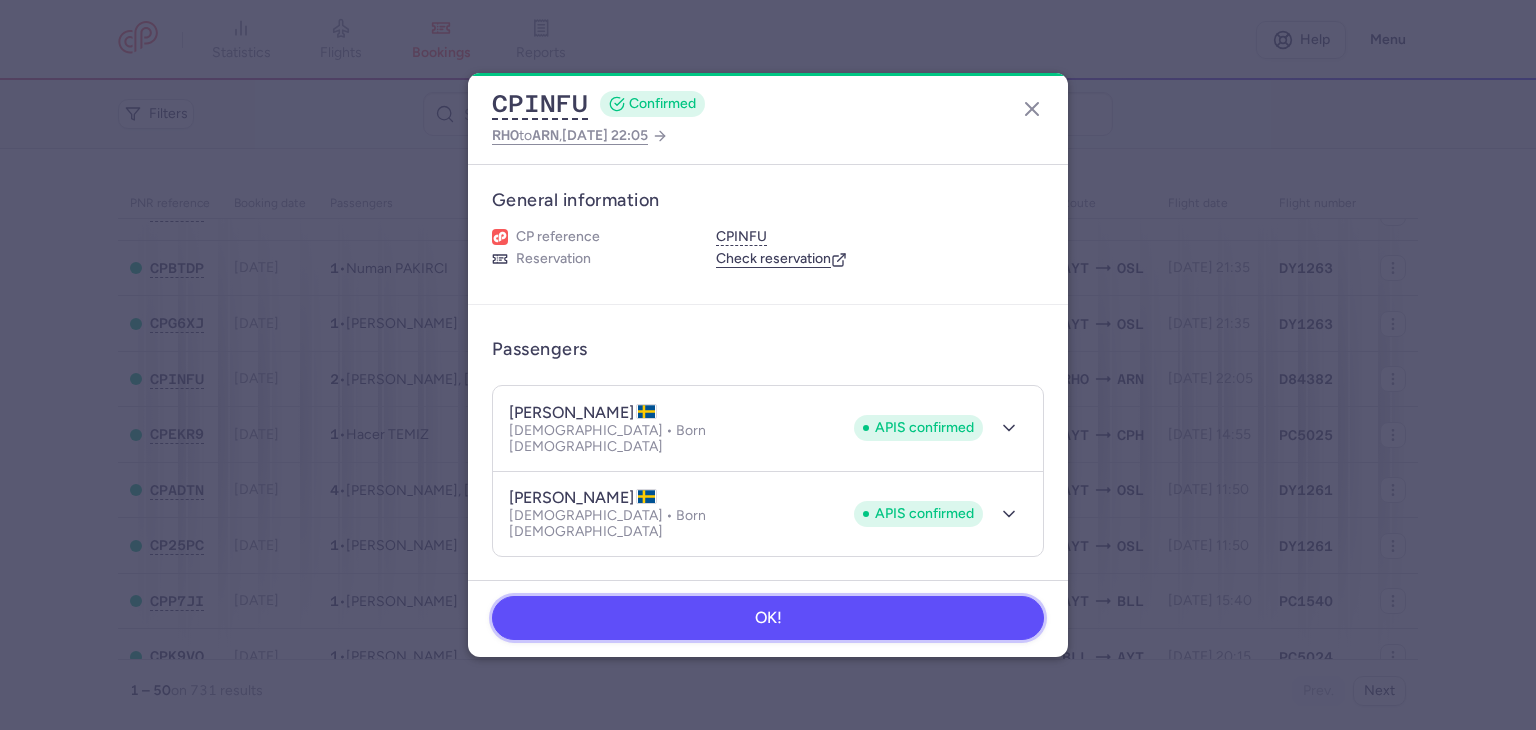 click on "OK!" at bounding box center [768, 618] 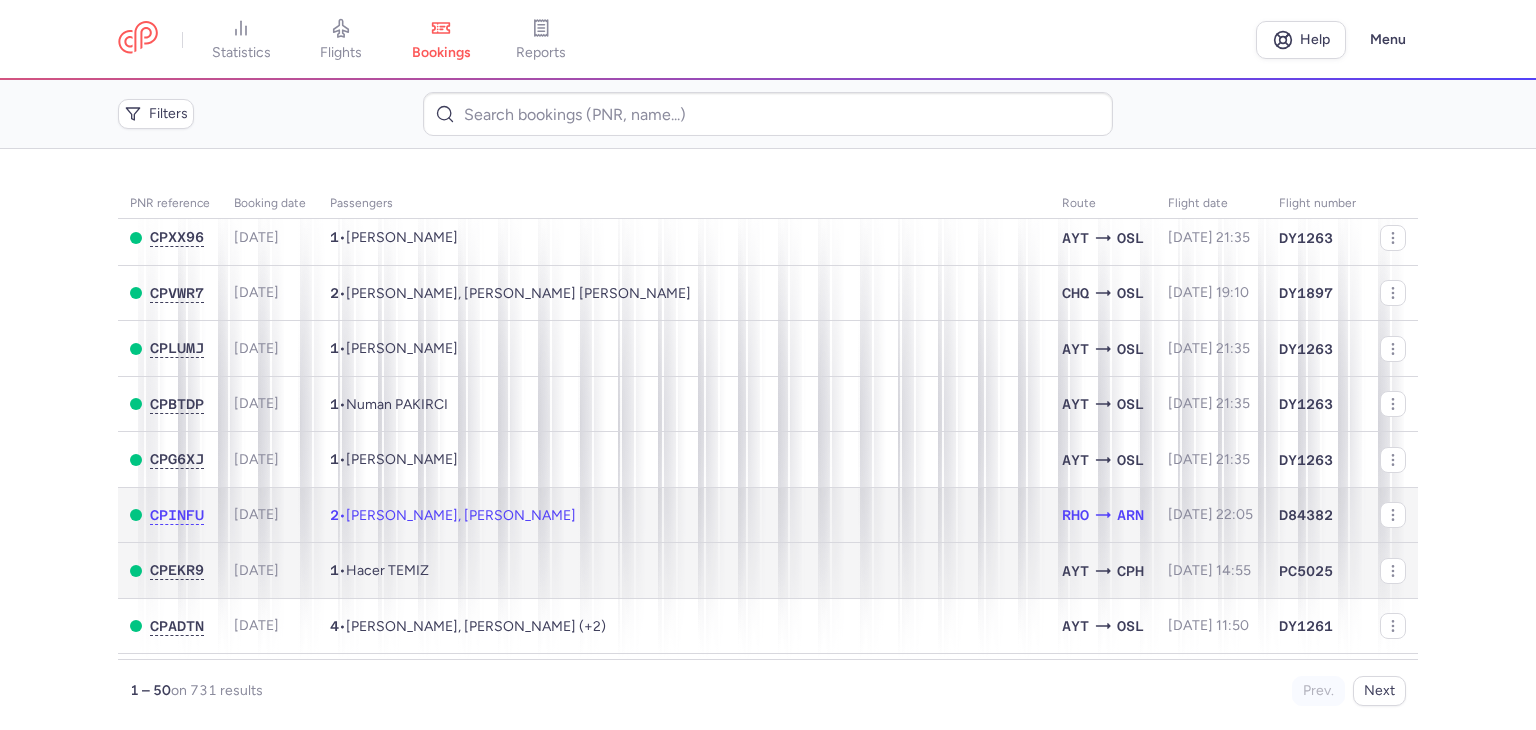 scroll, scrollTop: 100, scrollLeft: 0, axis: vertical 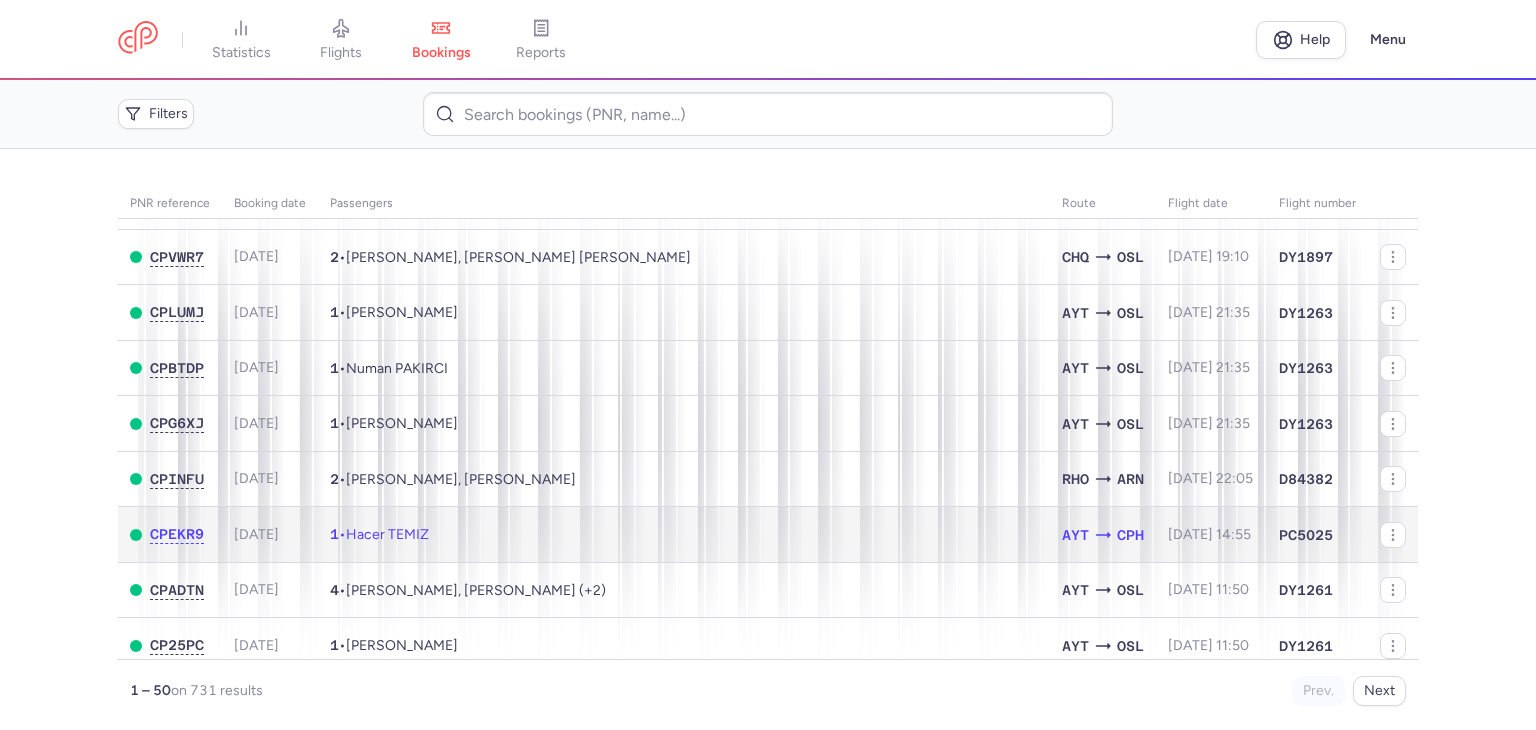 click on "1  •  Hacer TEMIZ" 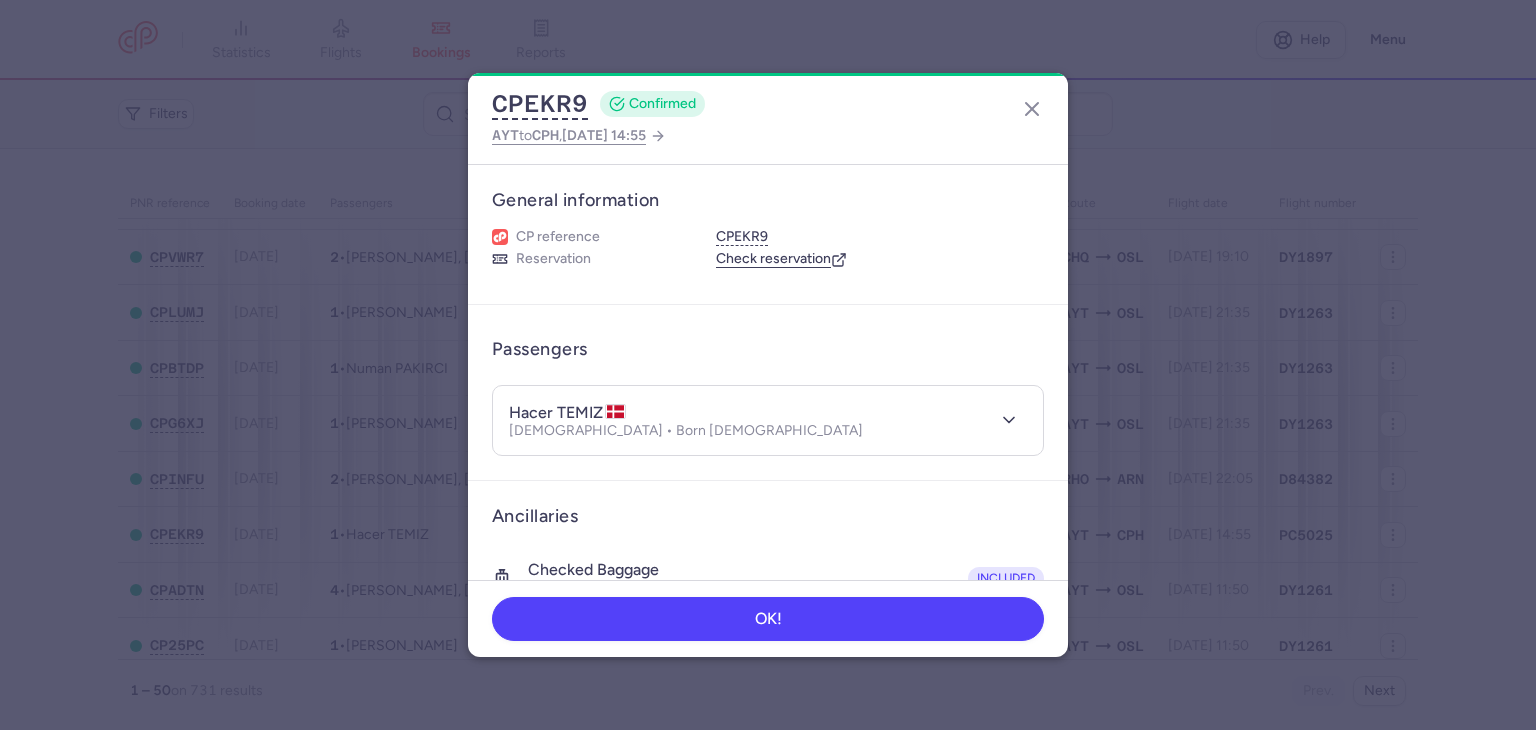 type 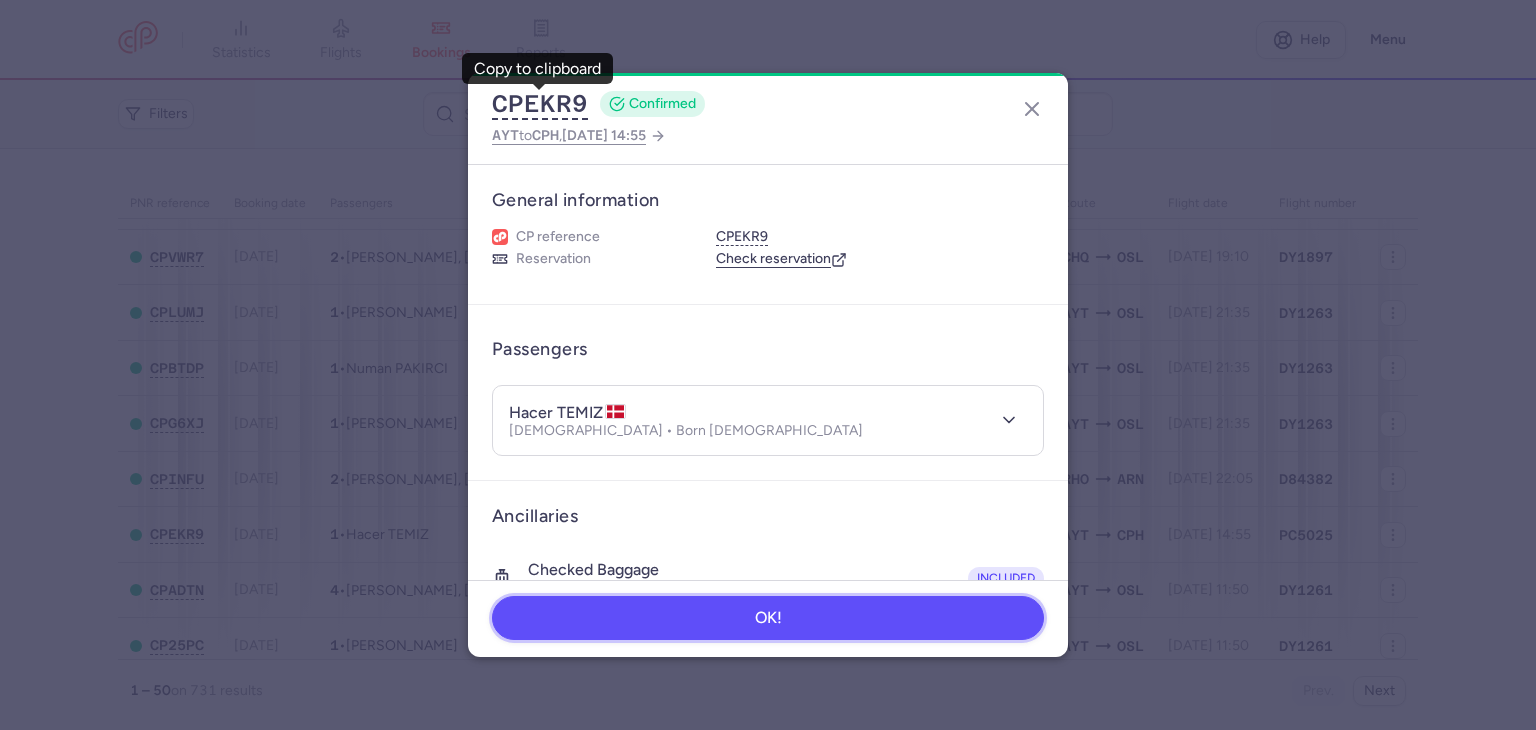 click on "OK!" at bounding box center (768, 618) 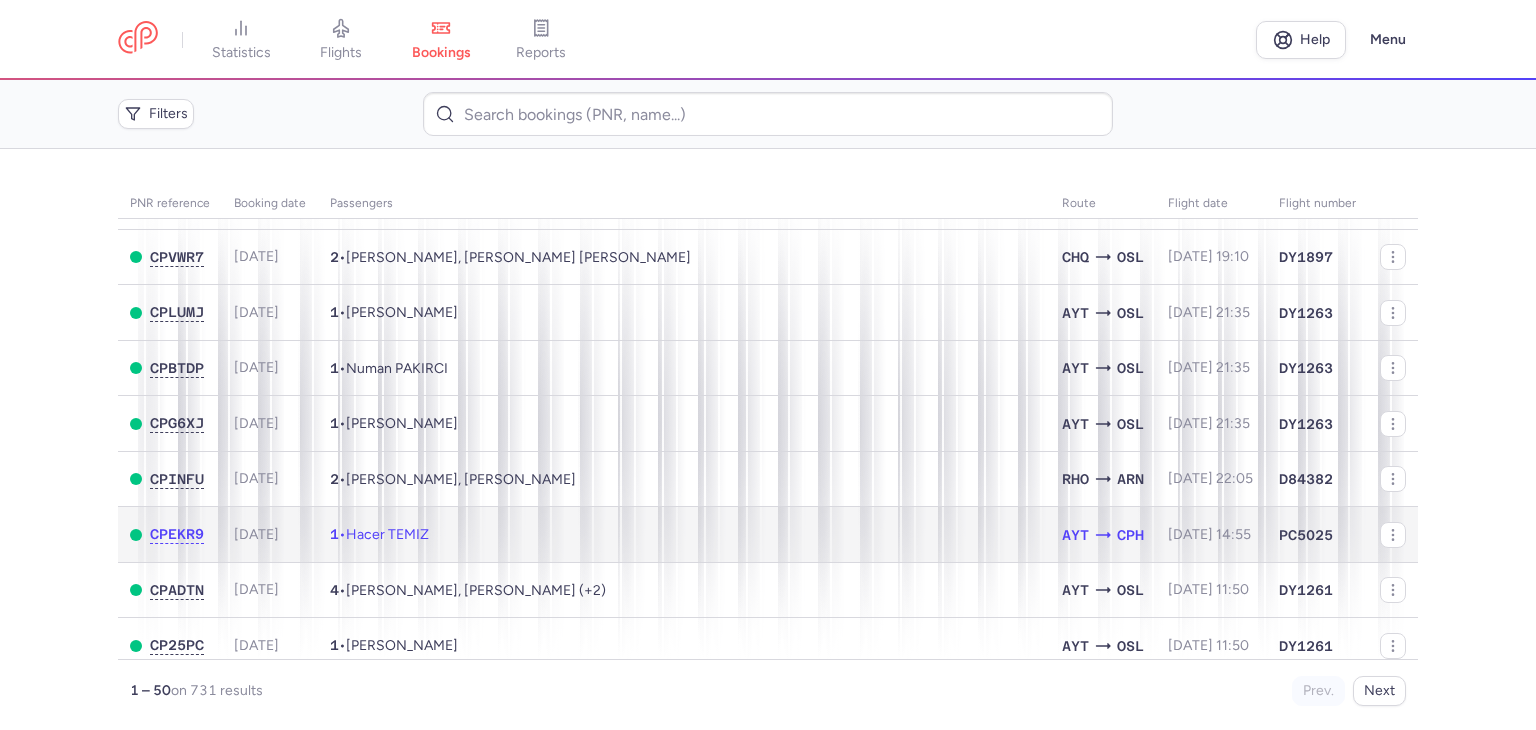 click on "1  •  Hacer TEMIZ" 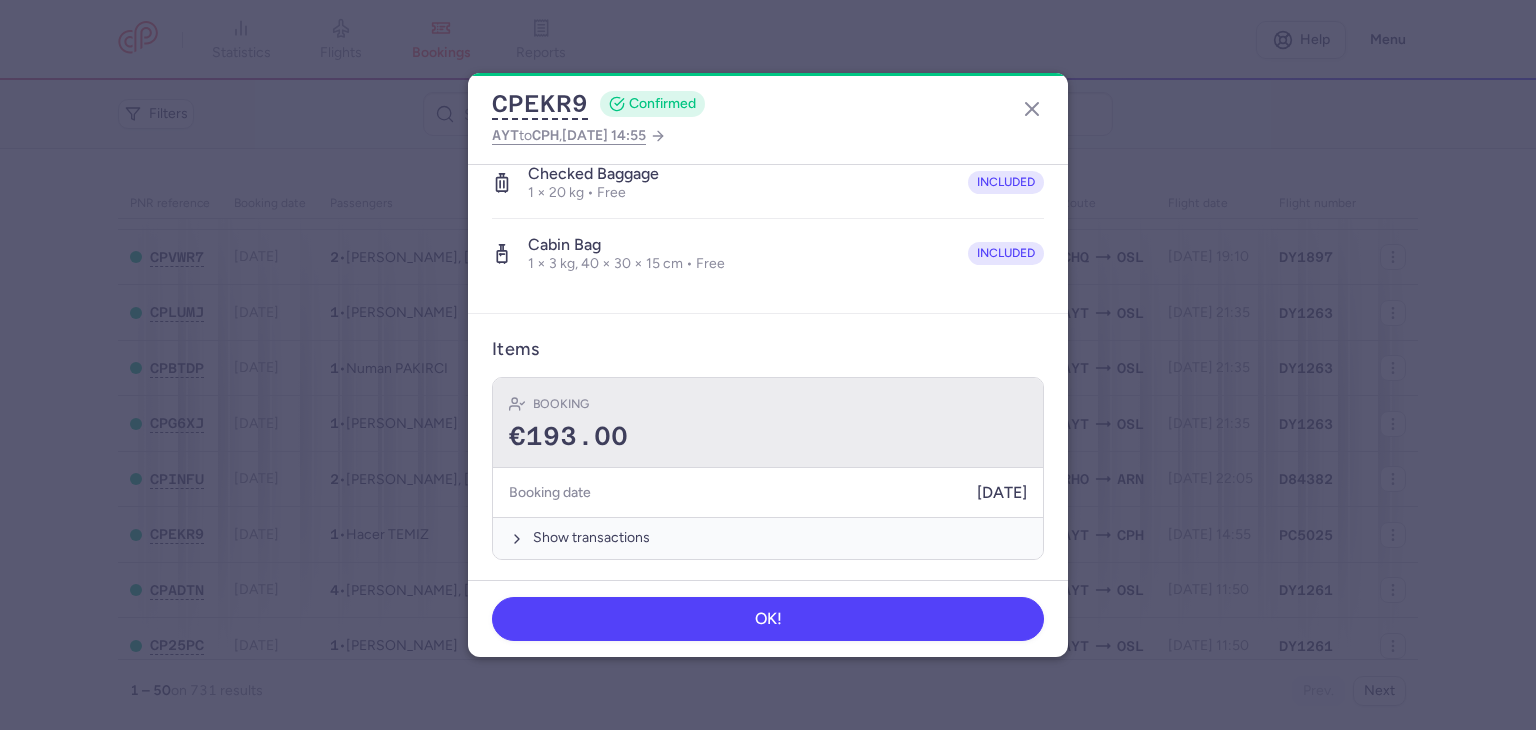 scroll, scrollTop: 196, scrollLeft: 0, axis: vertical 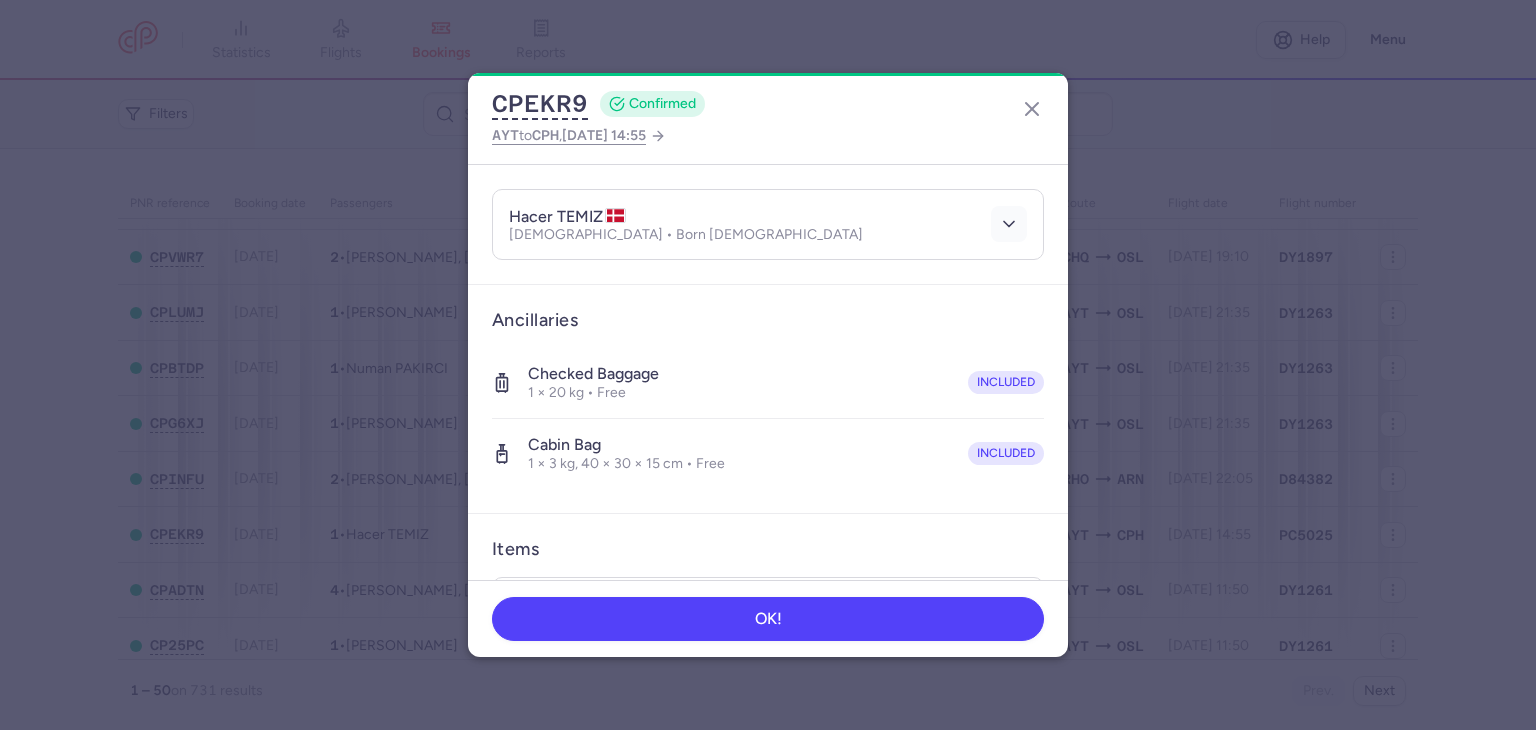 click 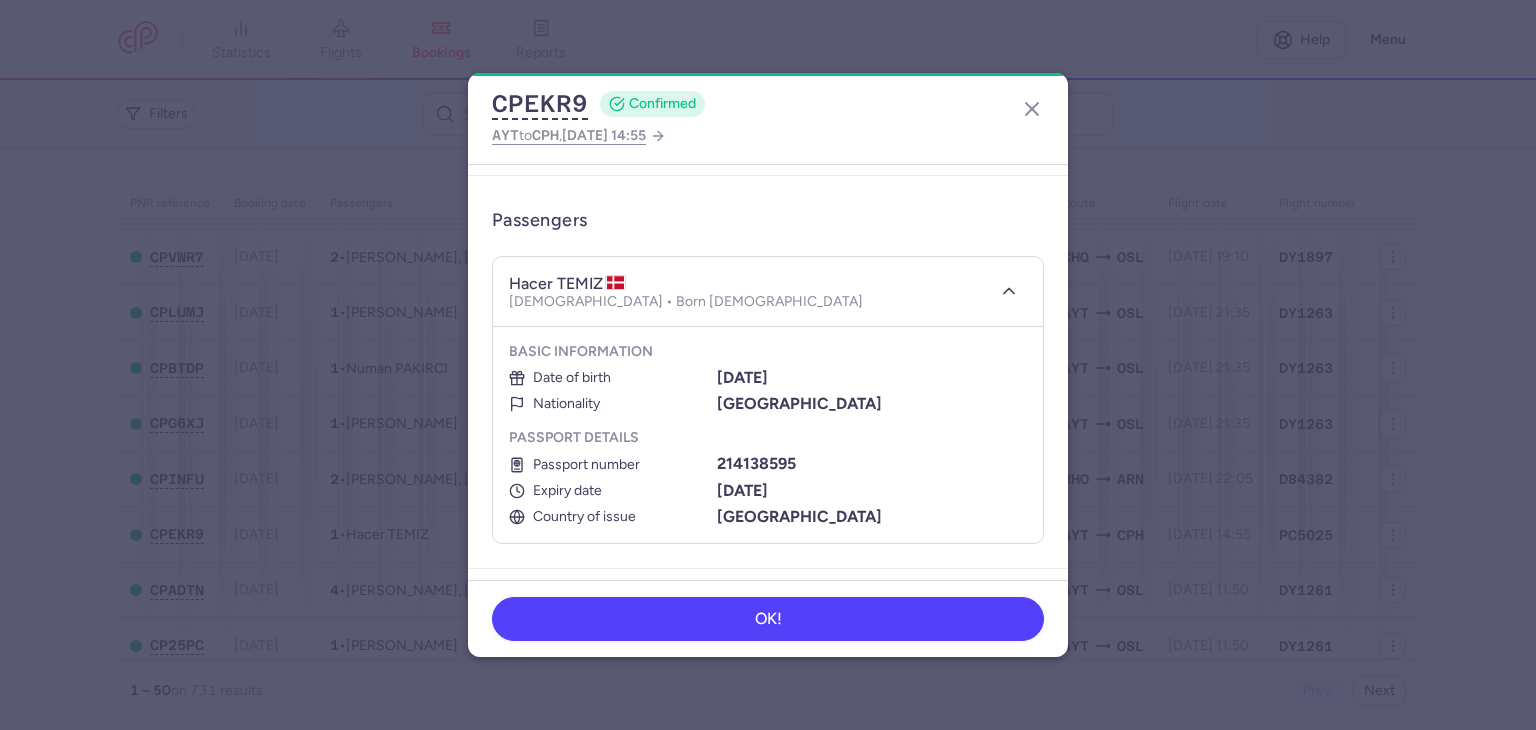 scroll, scrollTop: 96, scrollLeft: 0, axis: vertical 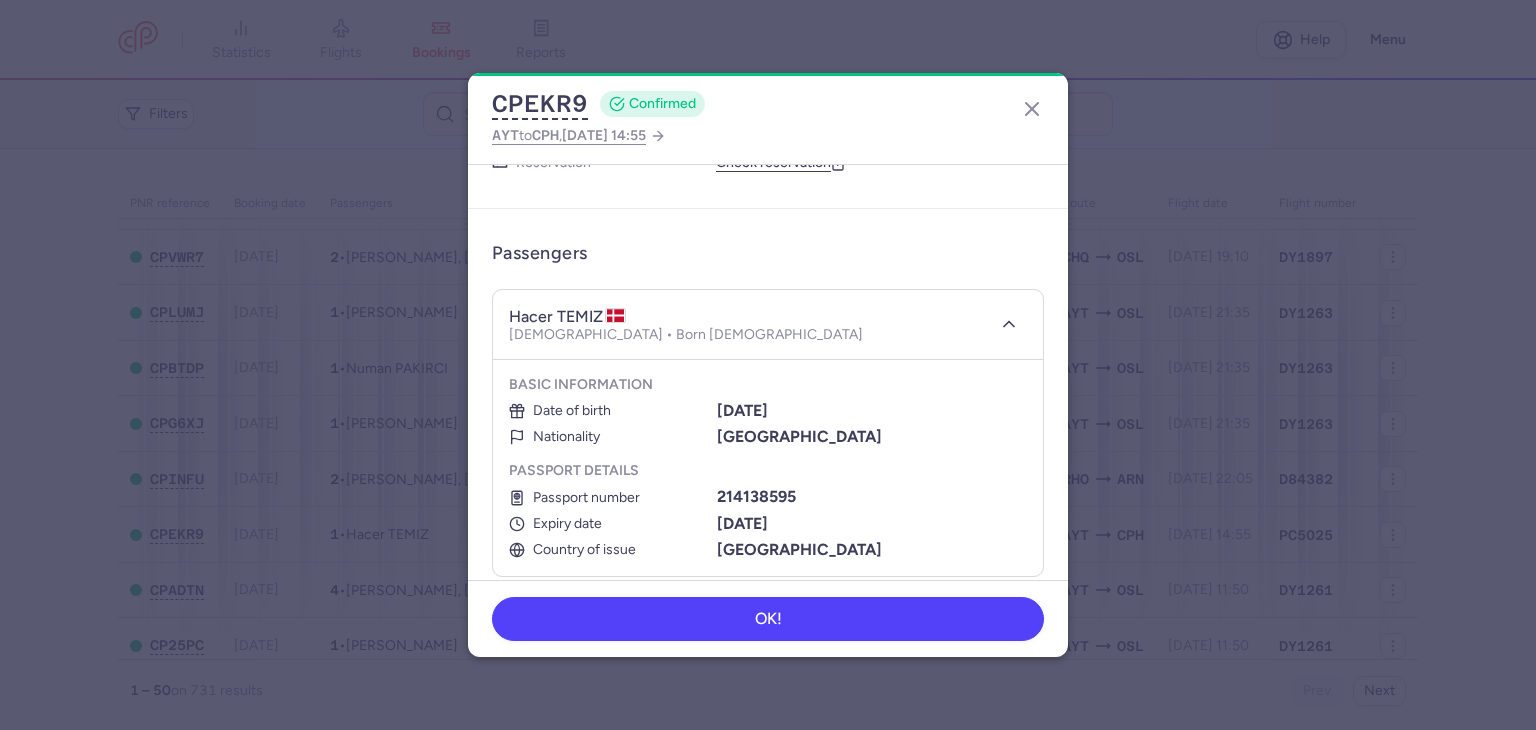 type 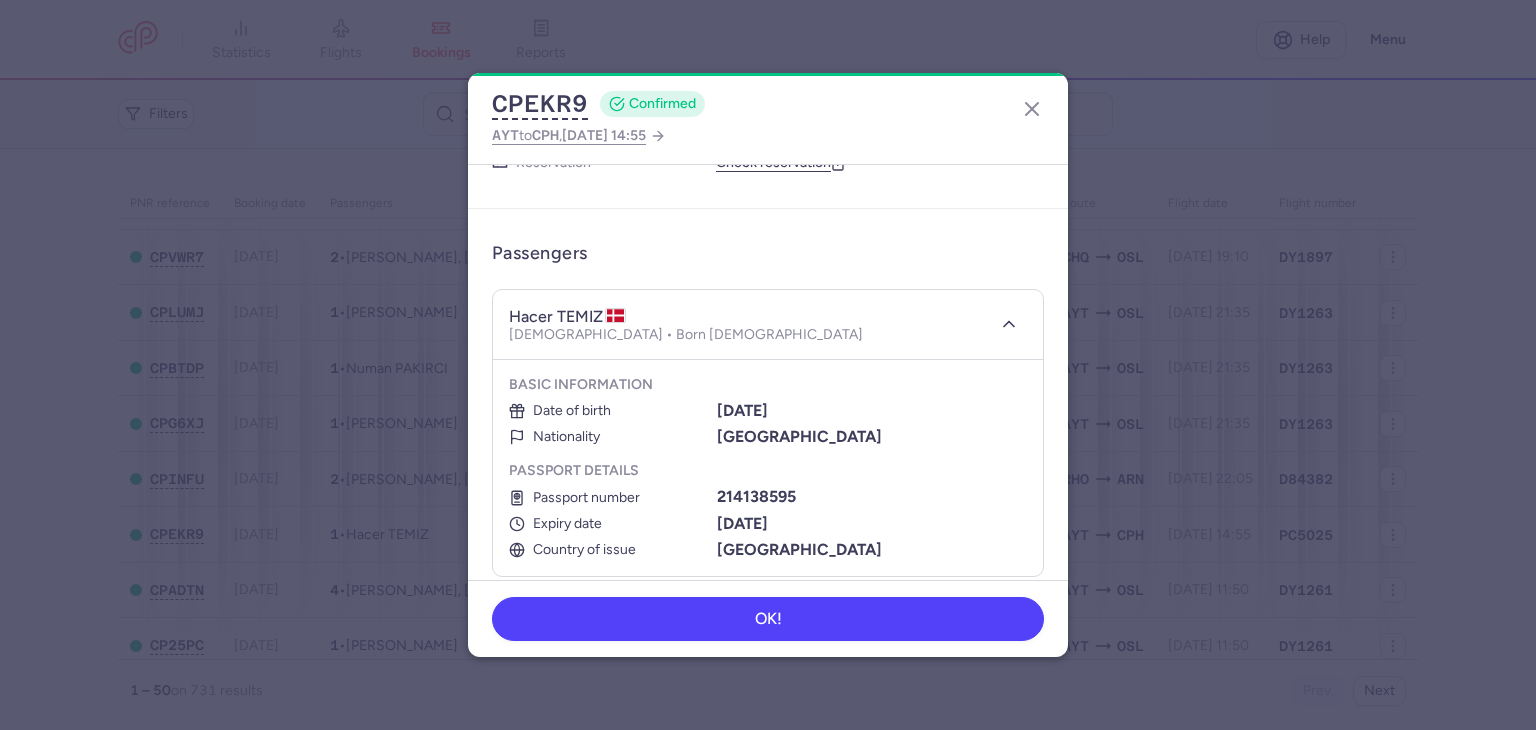 scroll, scrollTop: 612, scrollLeft: 0, axis: vertical 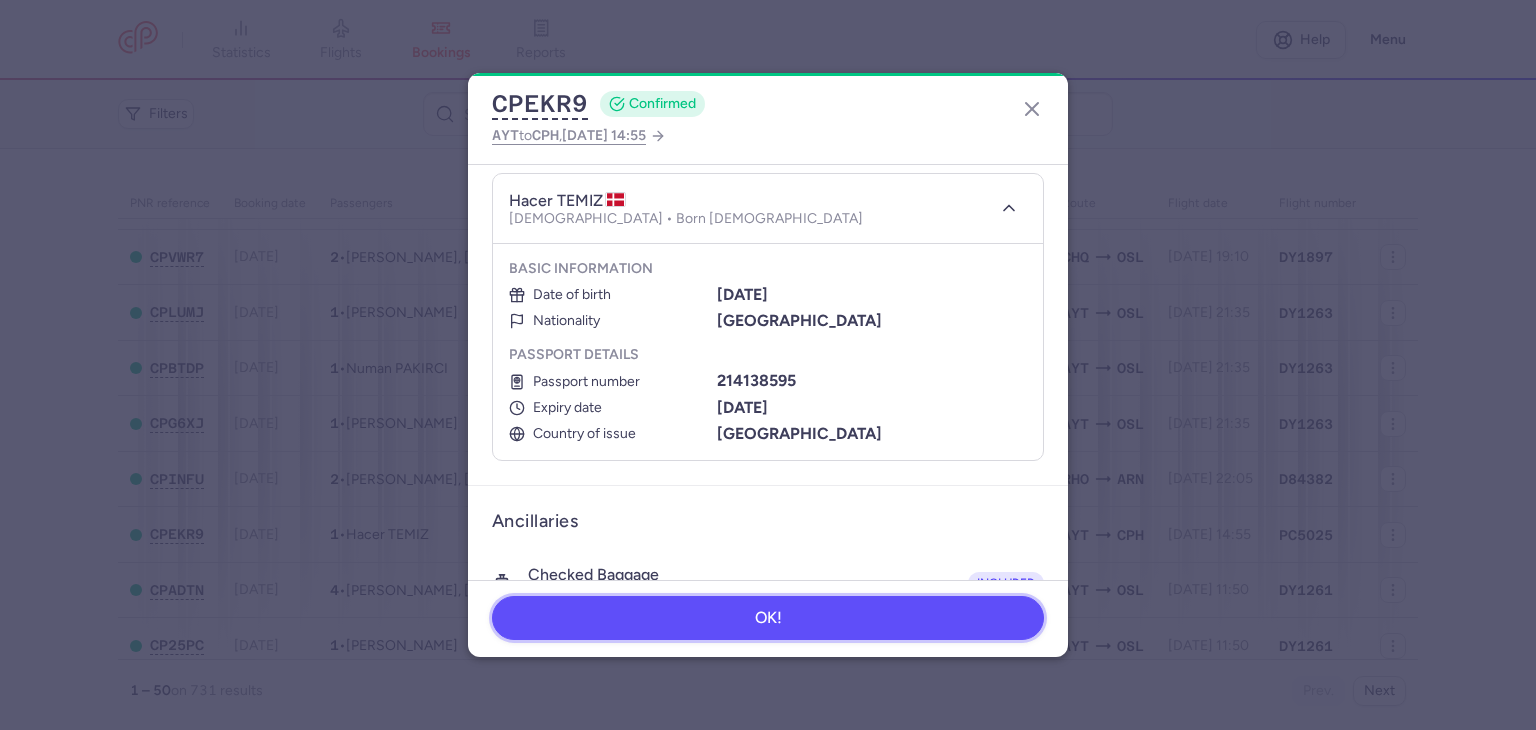 click on "OK!" at bounding box center (768, 618) 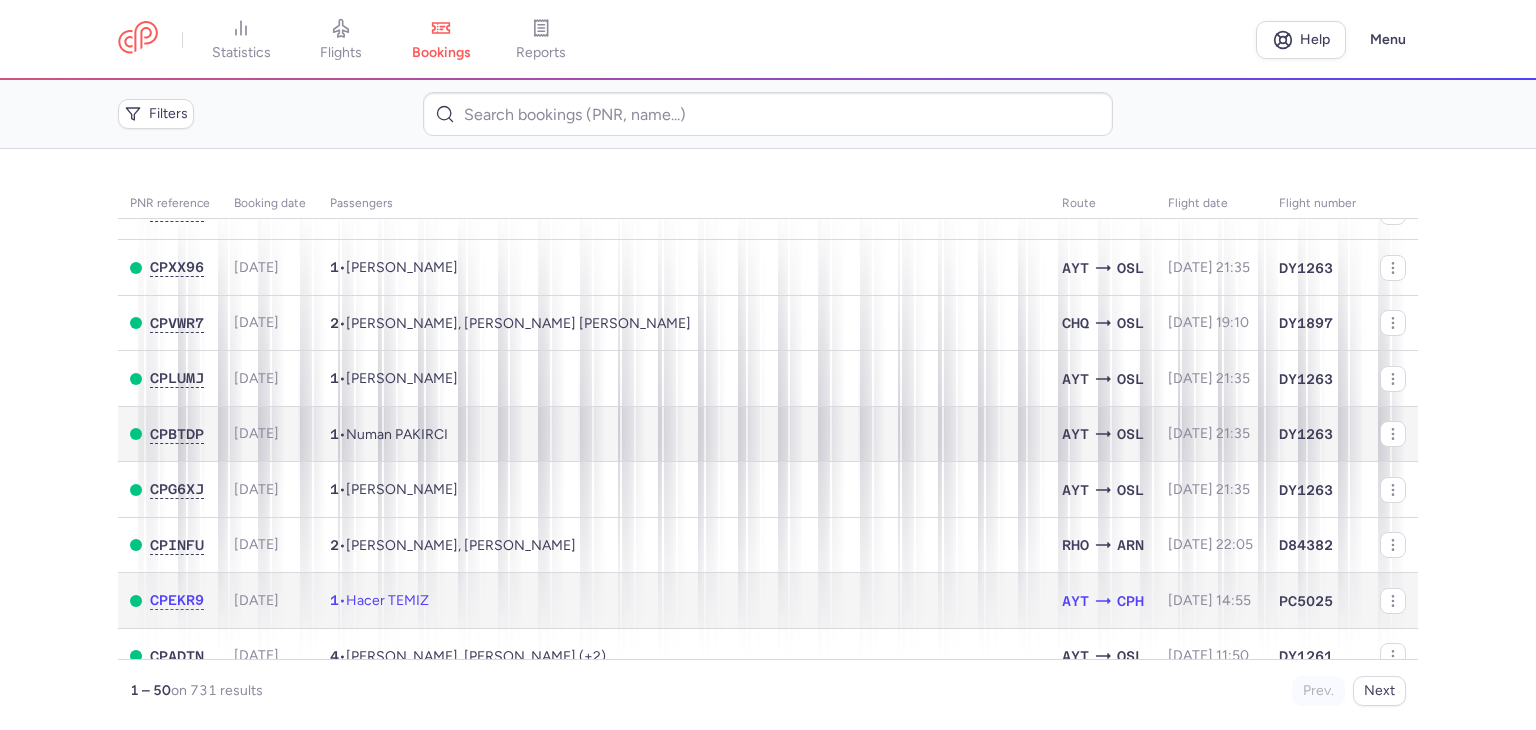 scroll, scrollTop: 0, scrollLeft: 0, axis: both 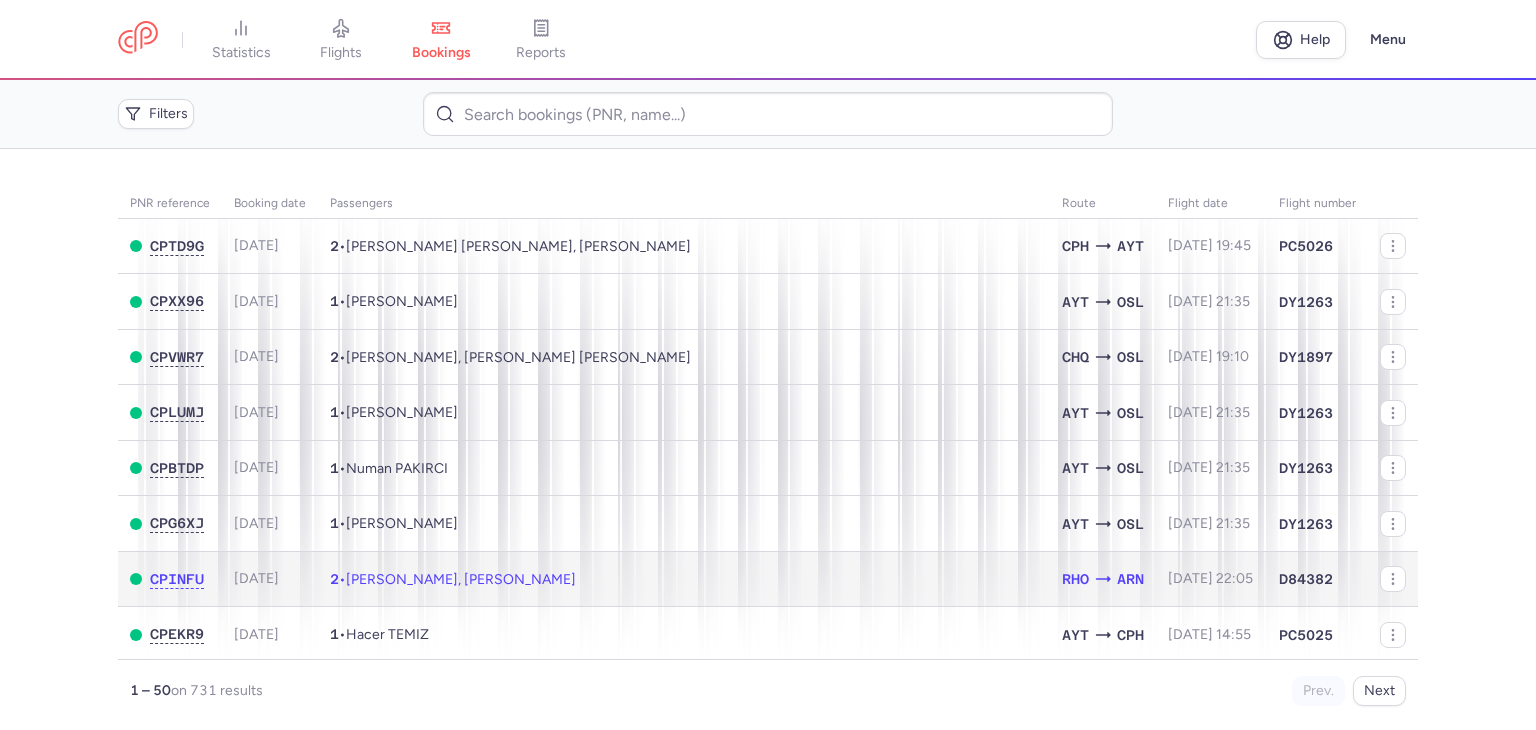 click on "[PERSON_NAME], [PERSON_NAME]" at bounding box center [461, 579] 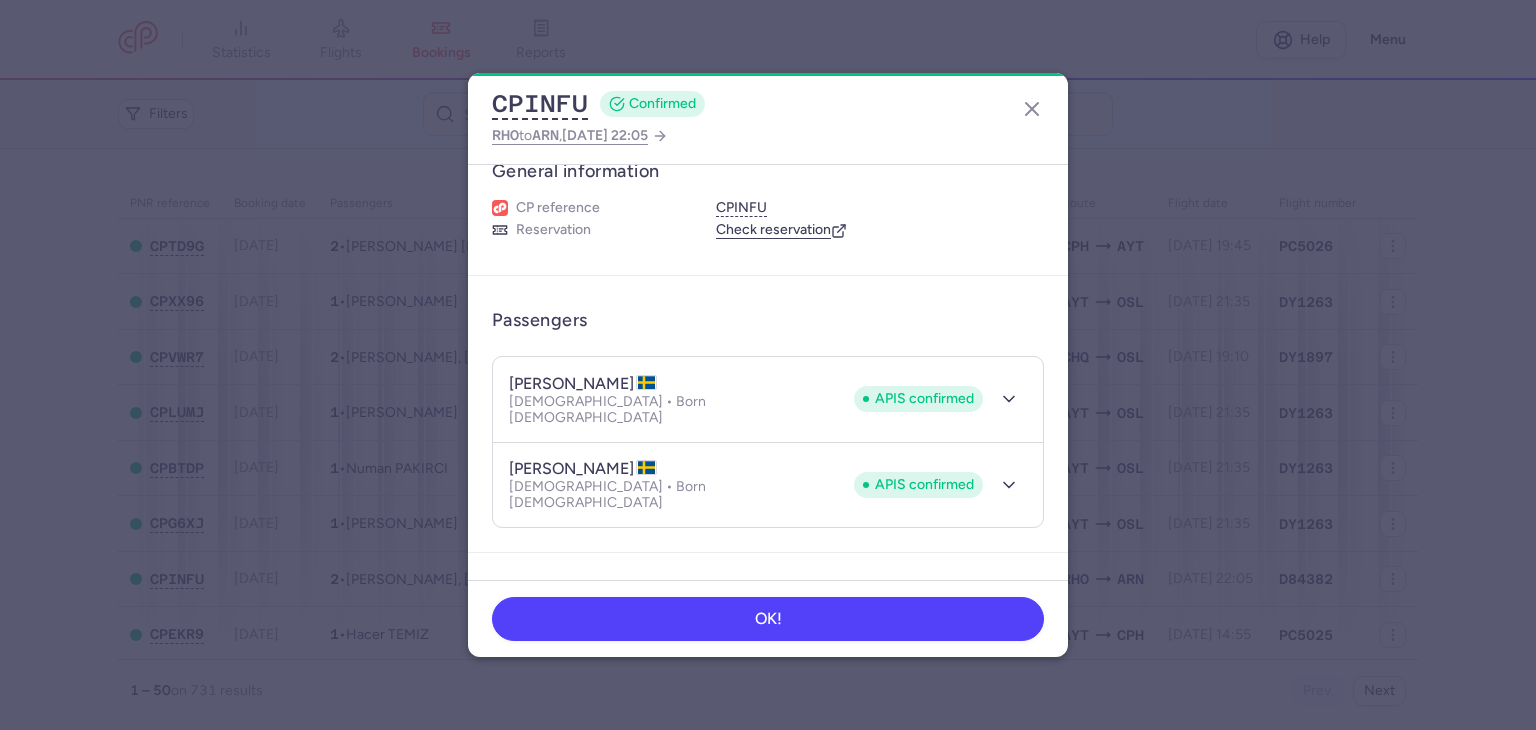 scroll, scrollTop: 0, scrollLeft: 0, axis: both 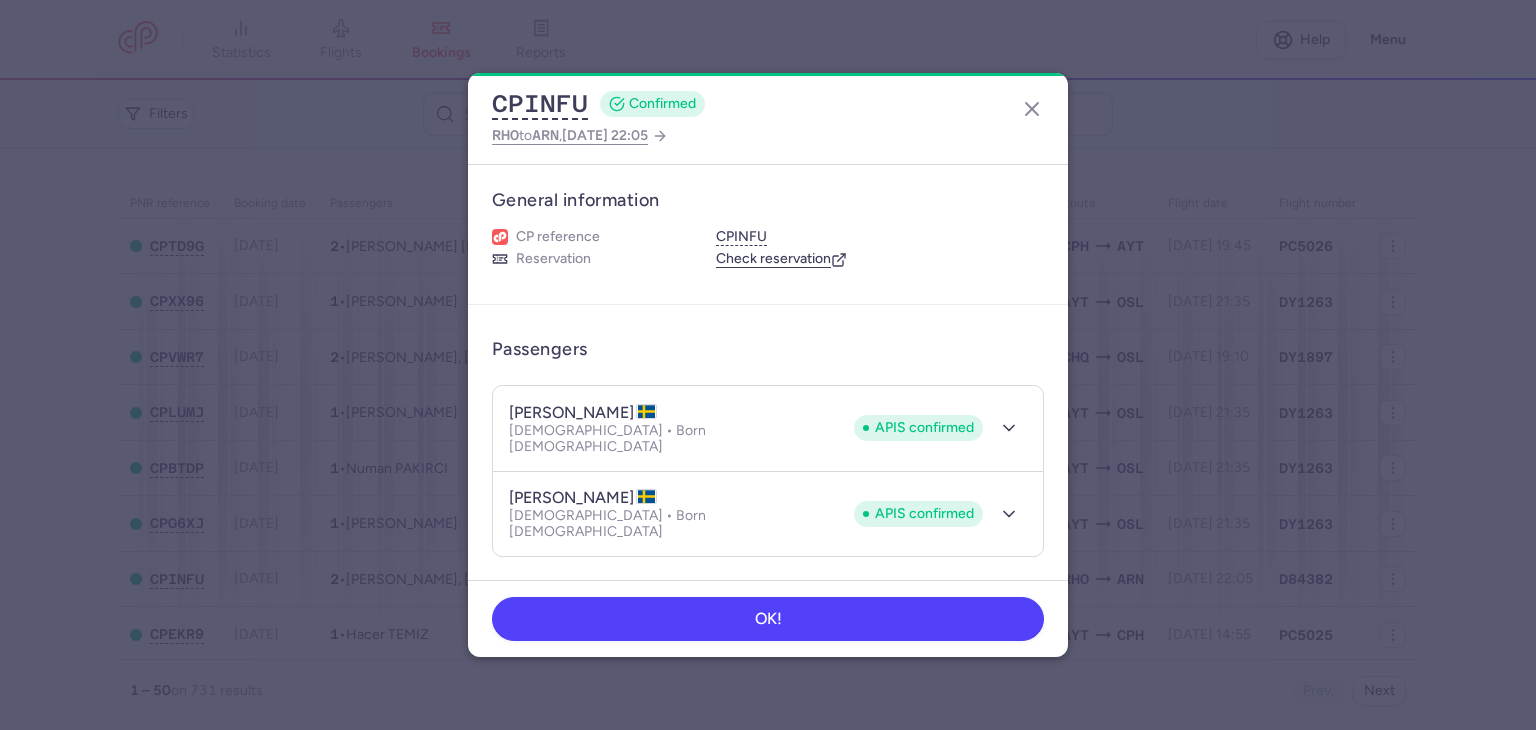 type 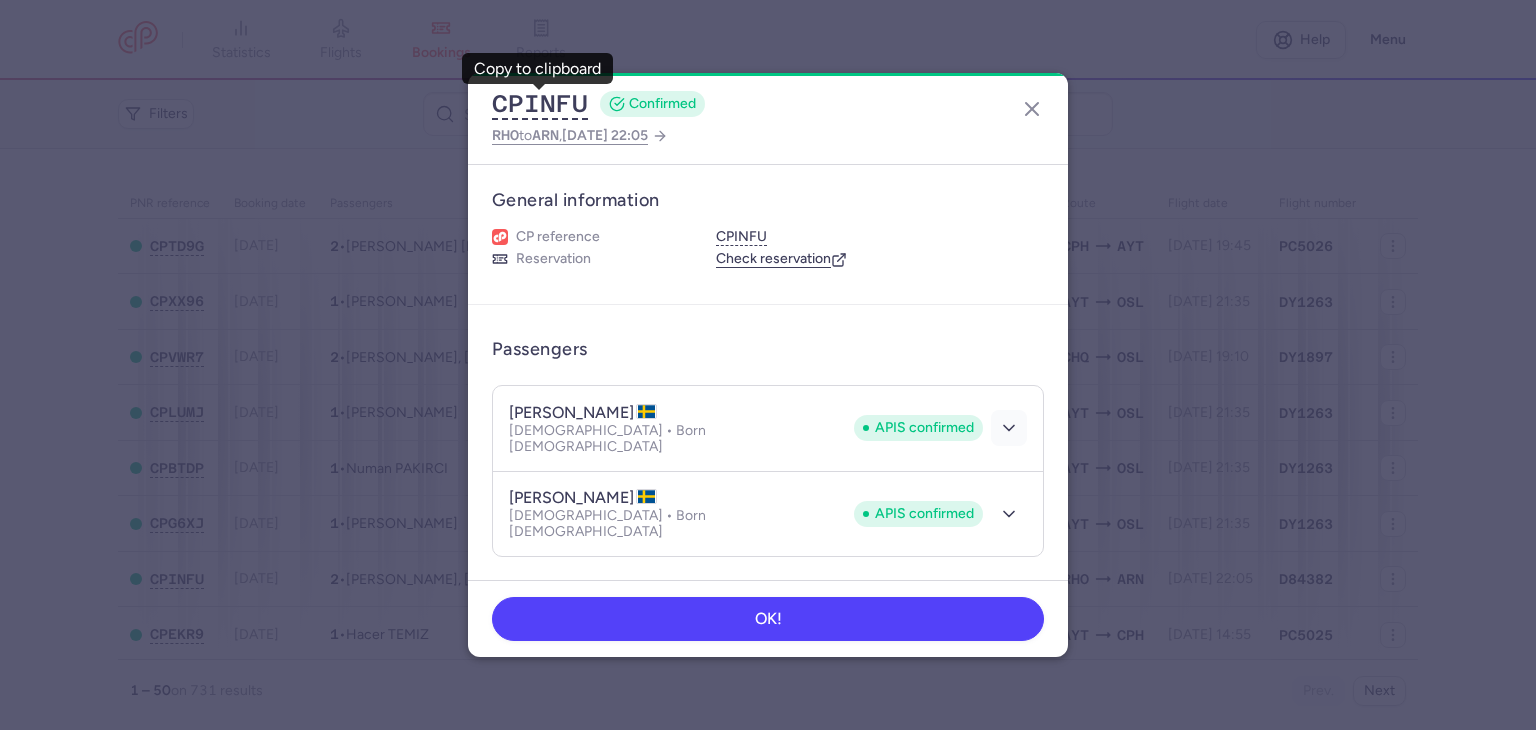 click at bounding box center (1009, 428) 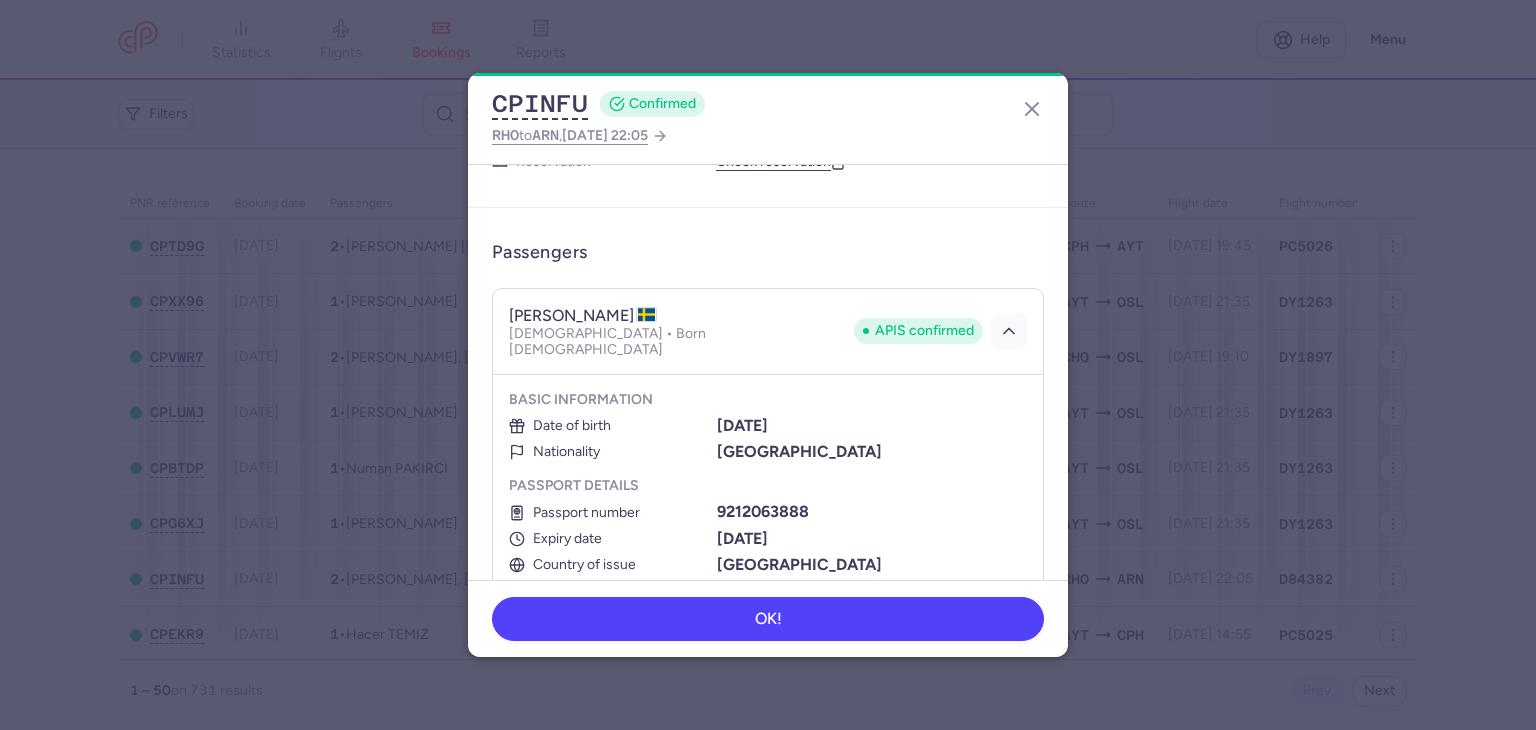 scroll, scrollTop: 200, scrollLeft: 0, axis: vertical 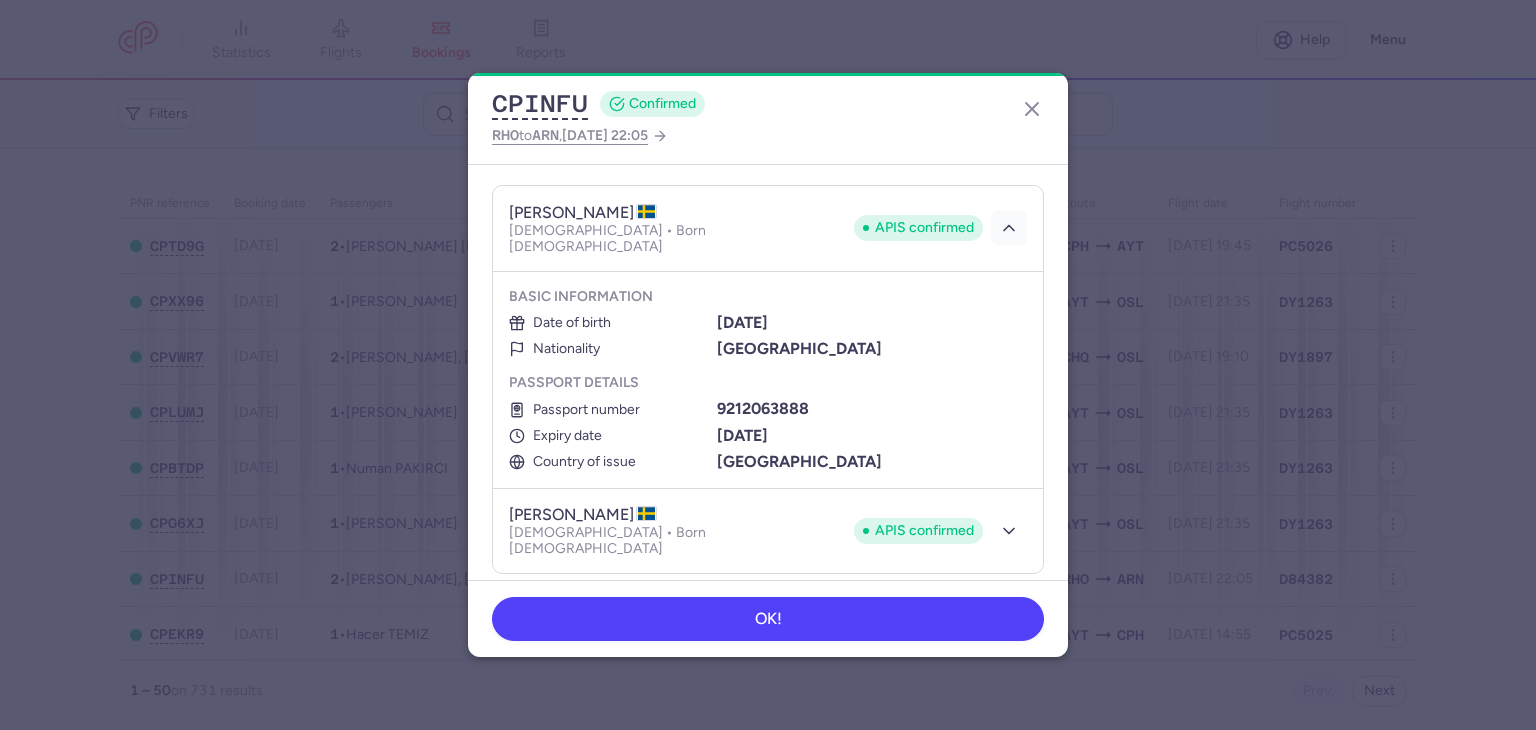 type 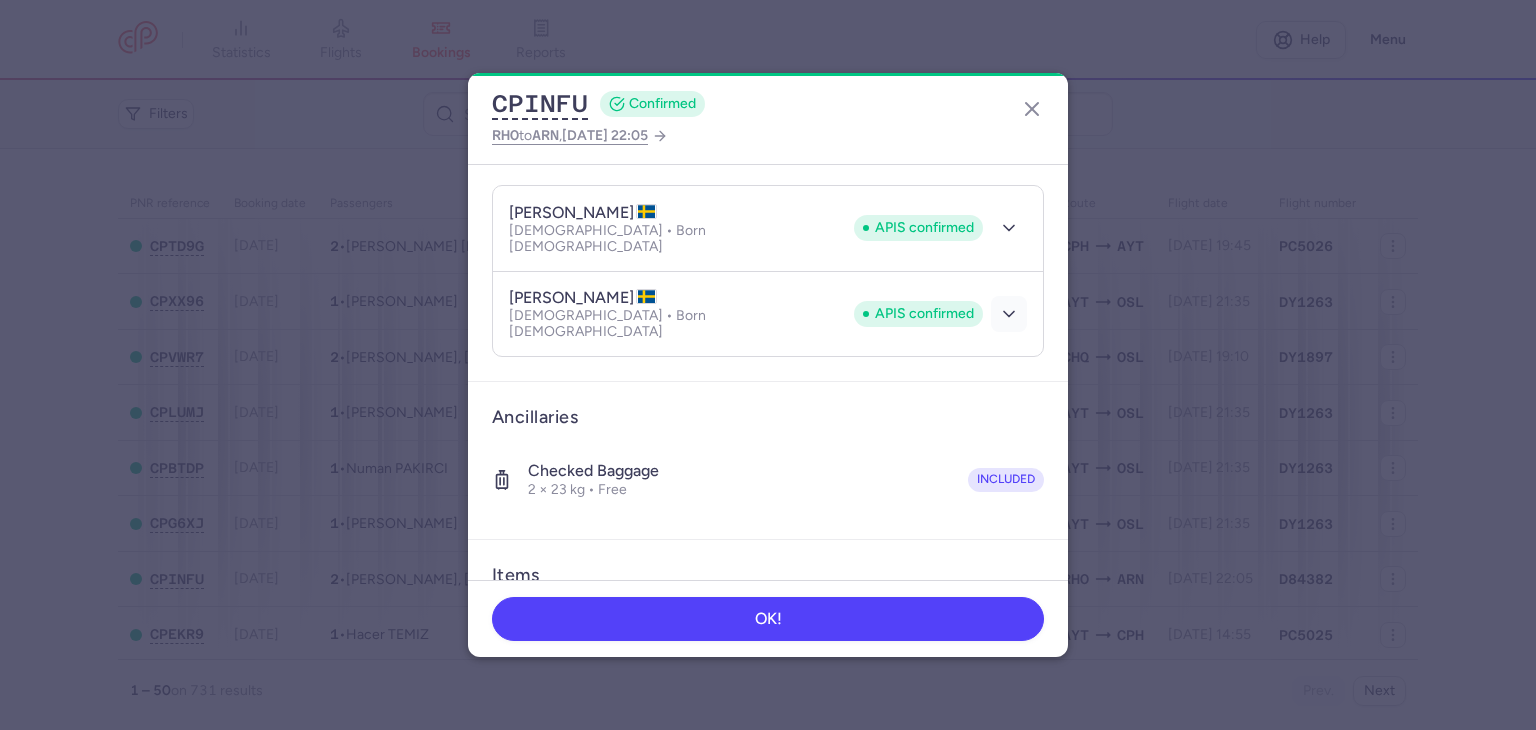 click 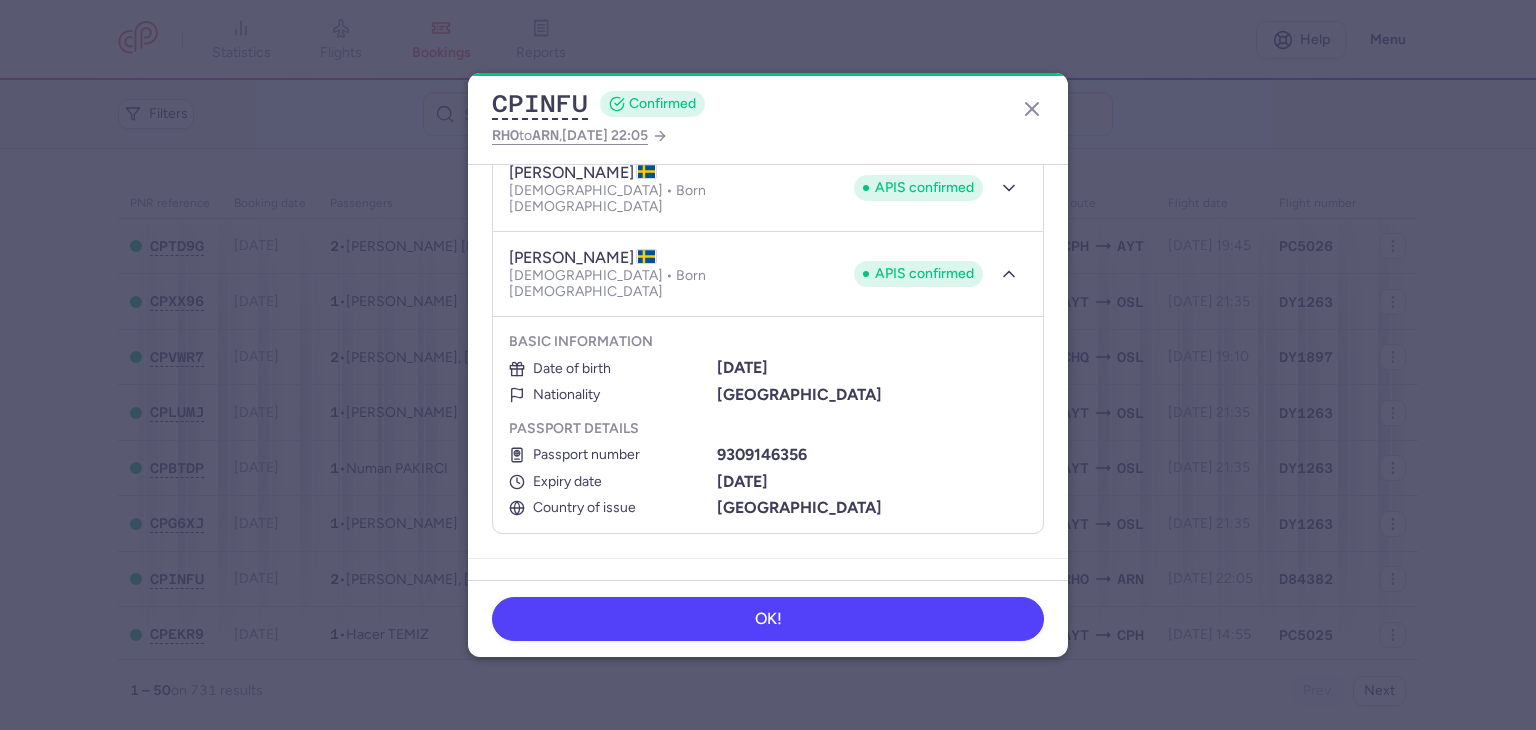 scroll, scrollTop: 300, scrollLeft: 0, axis: vertical 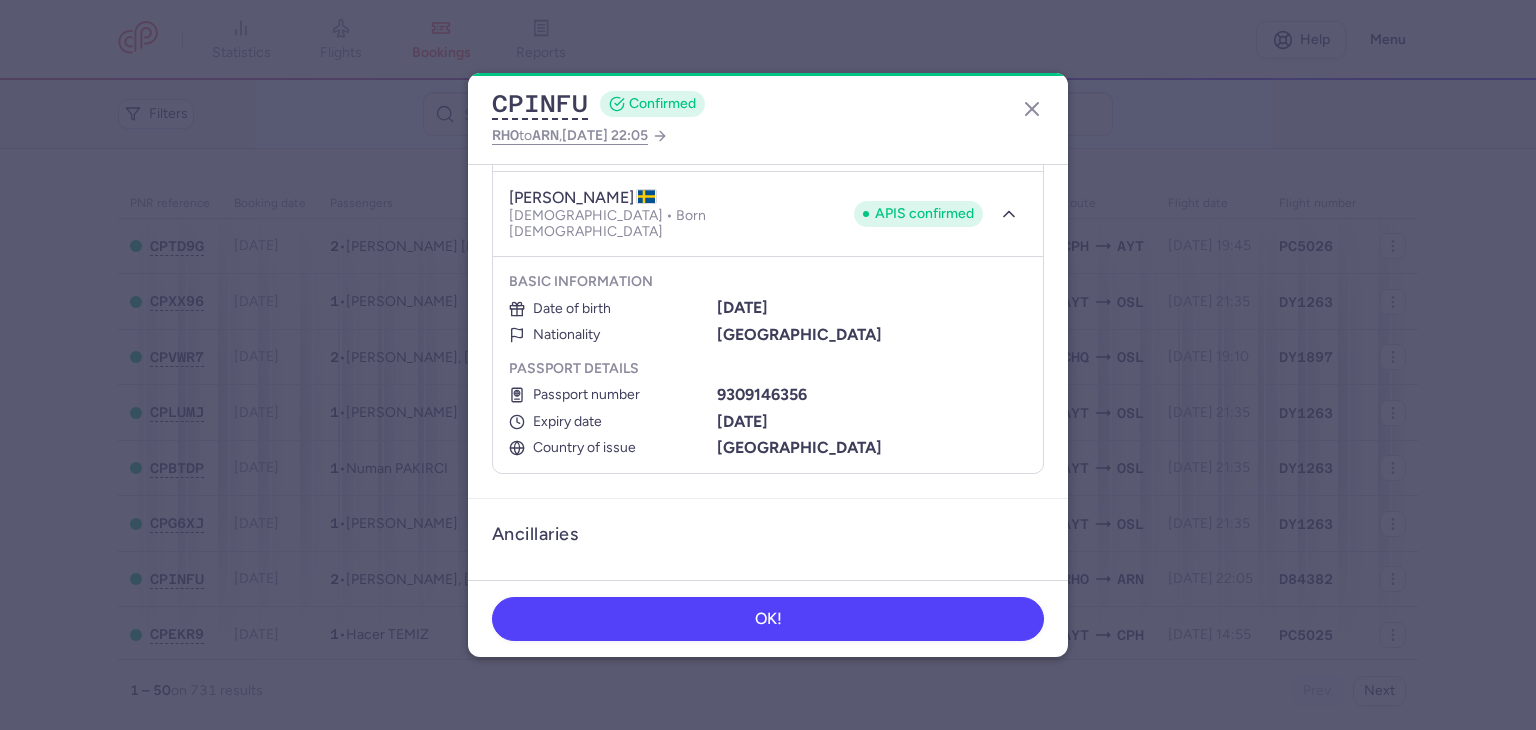 type 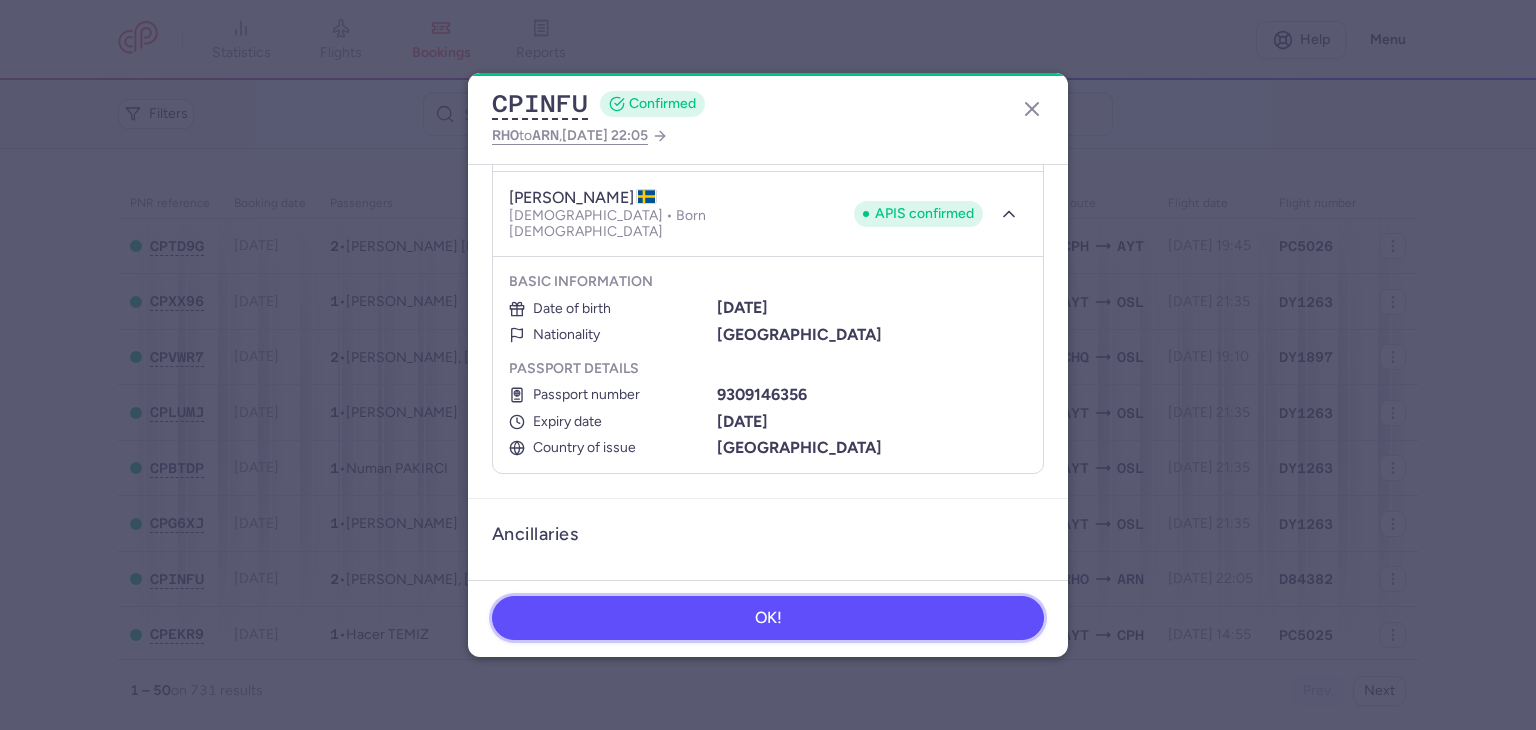 click on "OK!" at bounding box center (768, 618) 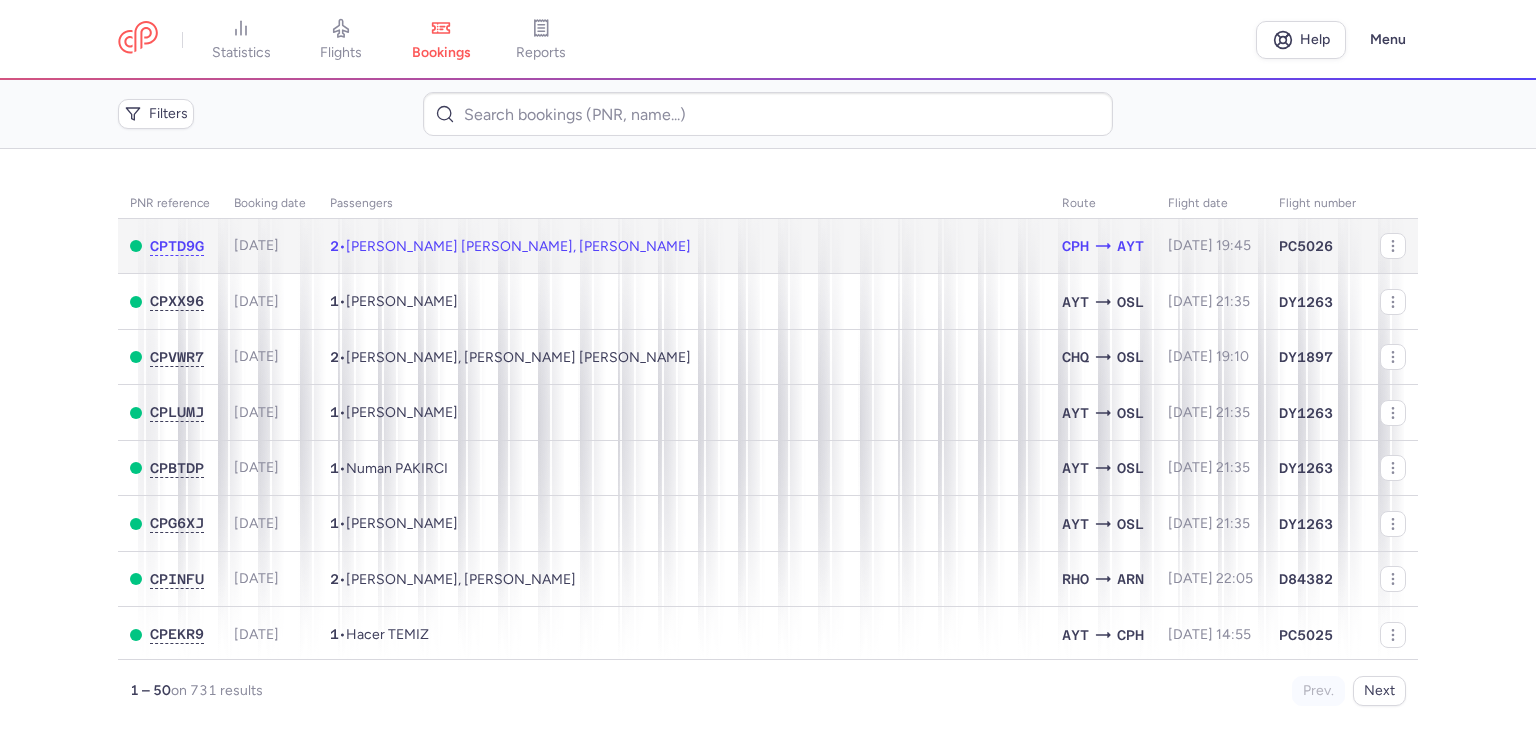 click on "2  •  [PERSON_NAME] [PERSON_NAME], [PERSON_NAME]" at bounding box center (684, 246) 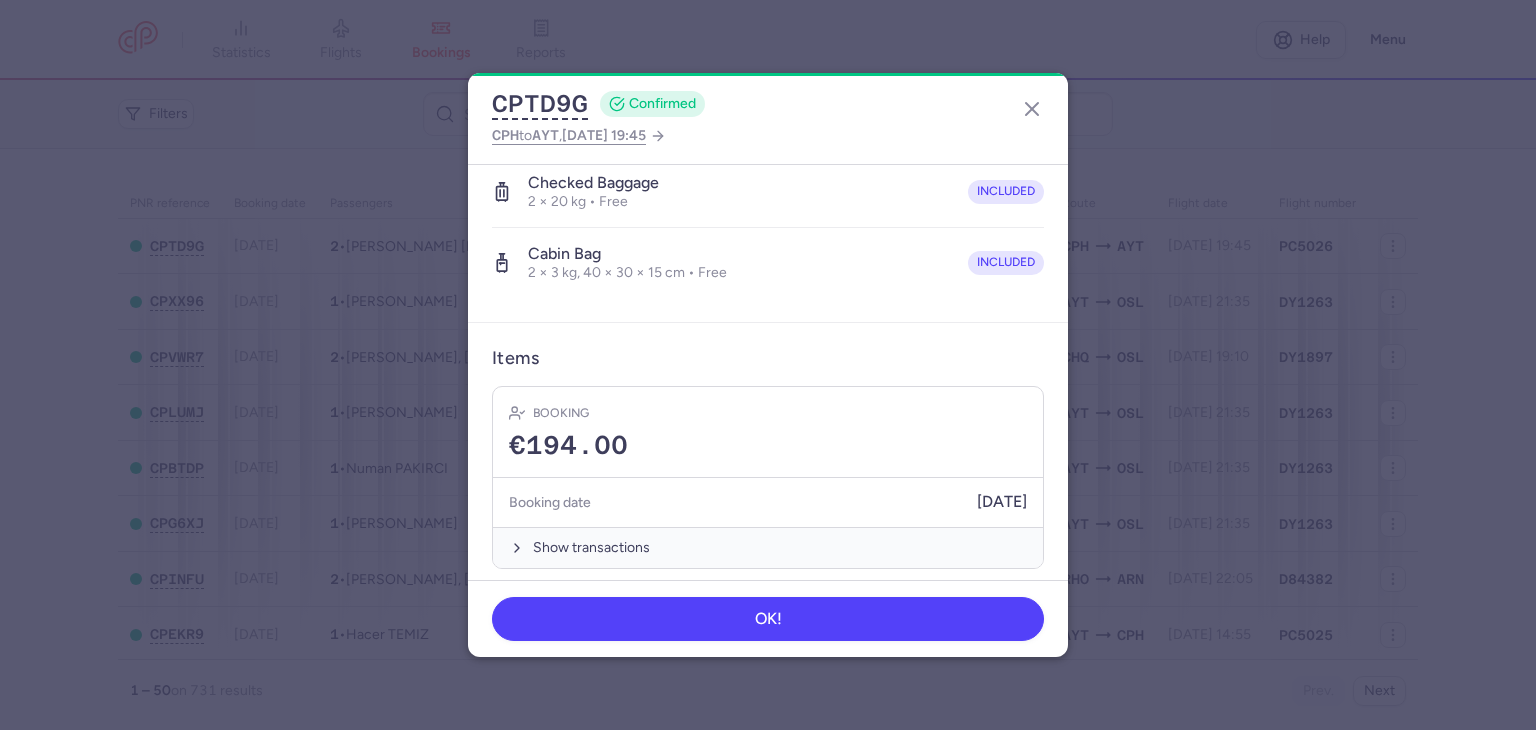 scroll, scrollTop: 464, scrollLeft: 0, axis: vertical 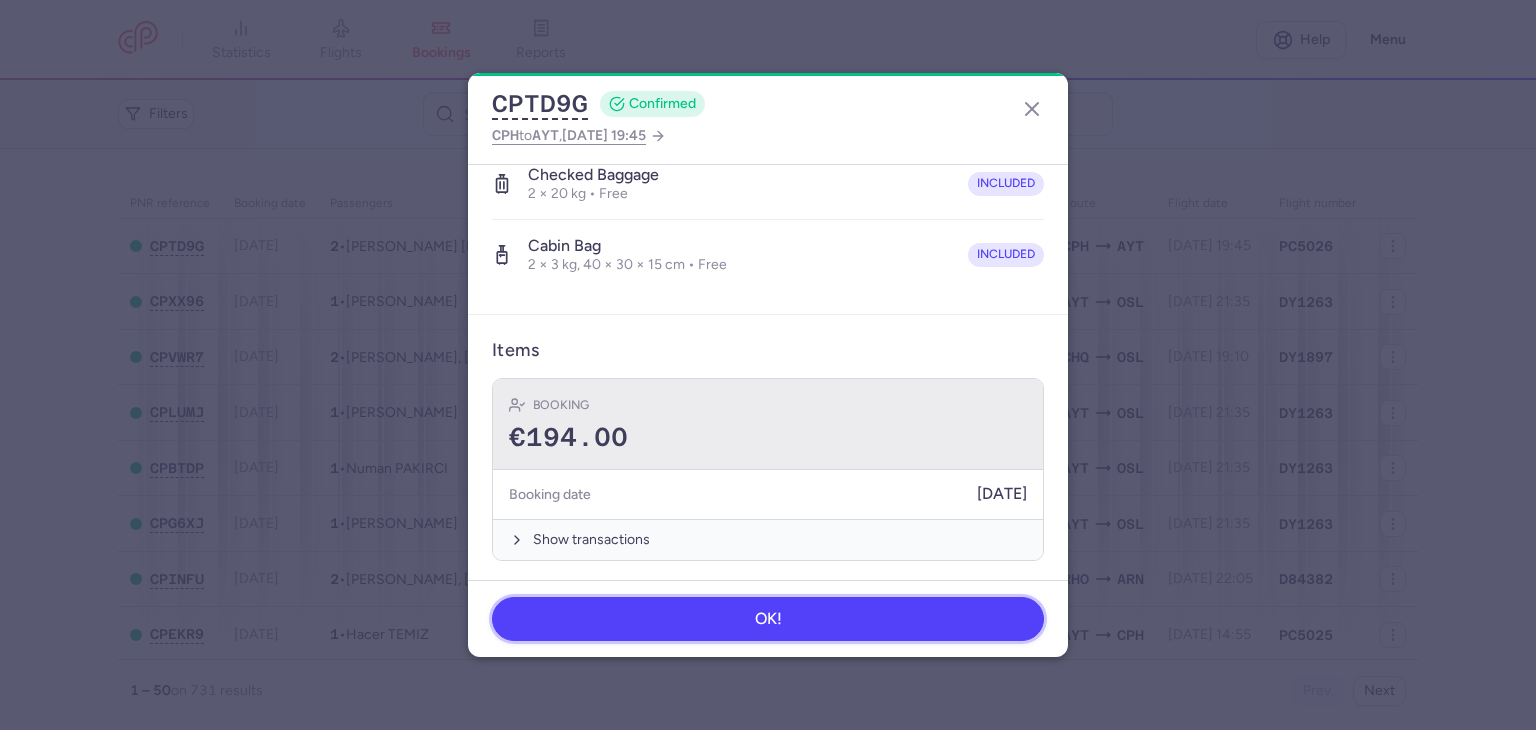 drag, startPoint x: 833, startPoint y: 603, endPoint x: 831, endPoint y: 444, distance: 159.01257 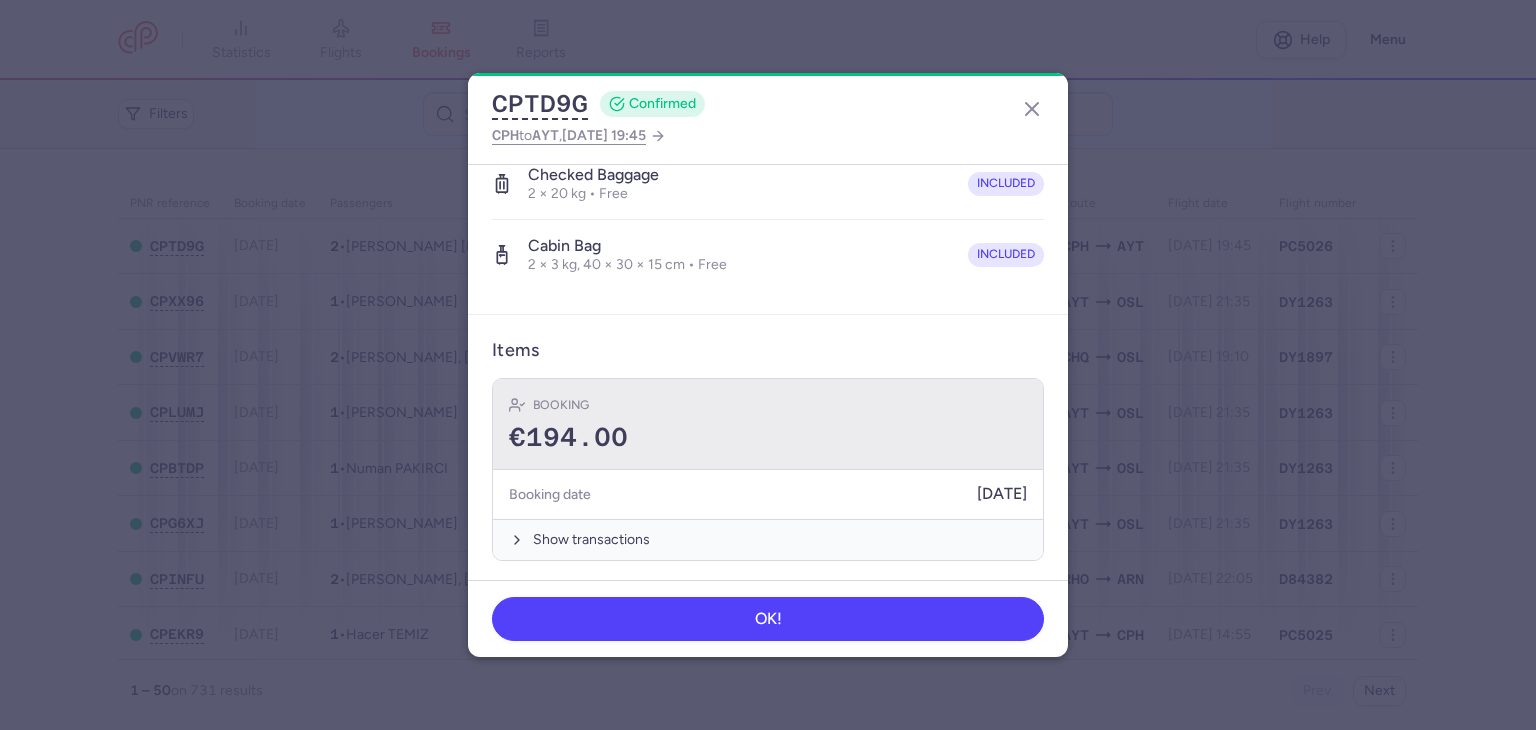 click on "€194.00" at bounding box center [768, 438] 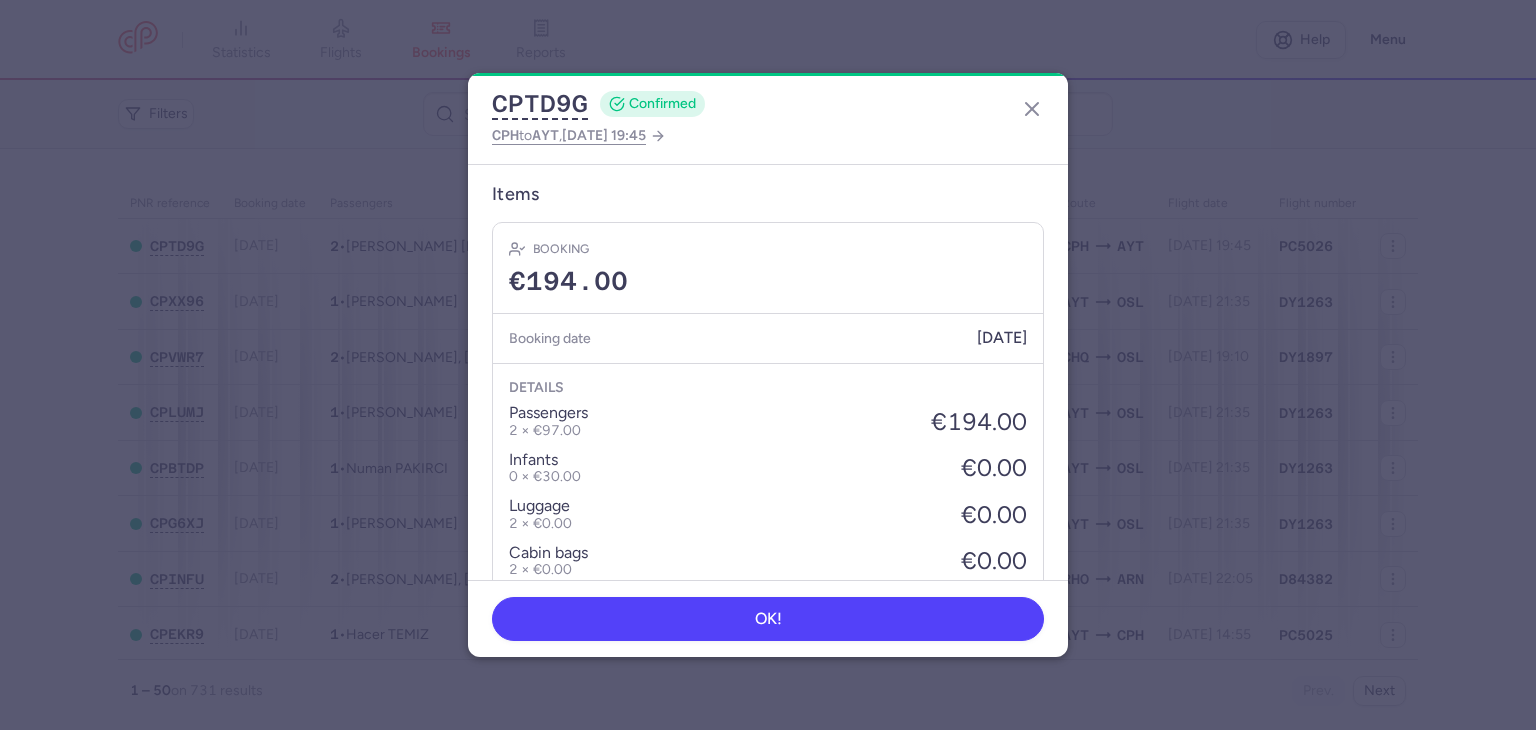 scroll, scrollTop: 664, scrollLeft: 0, axis: vertical 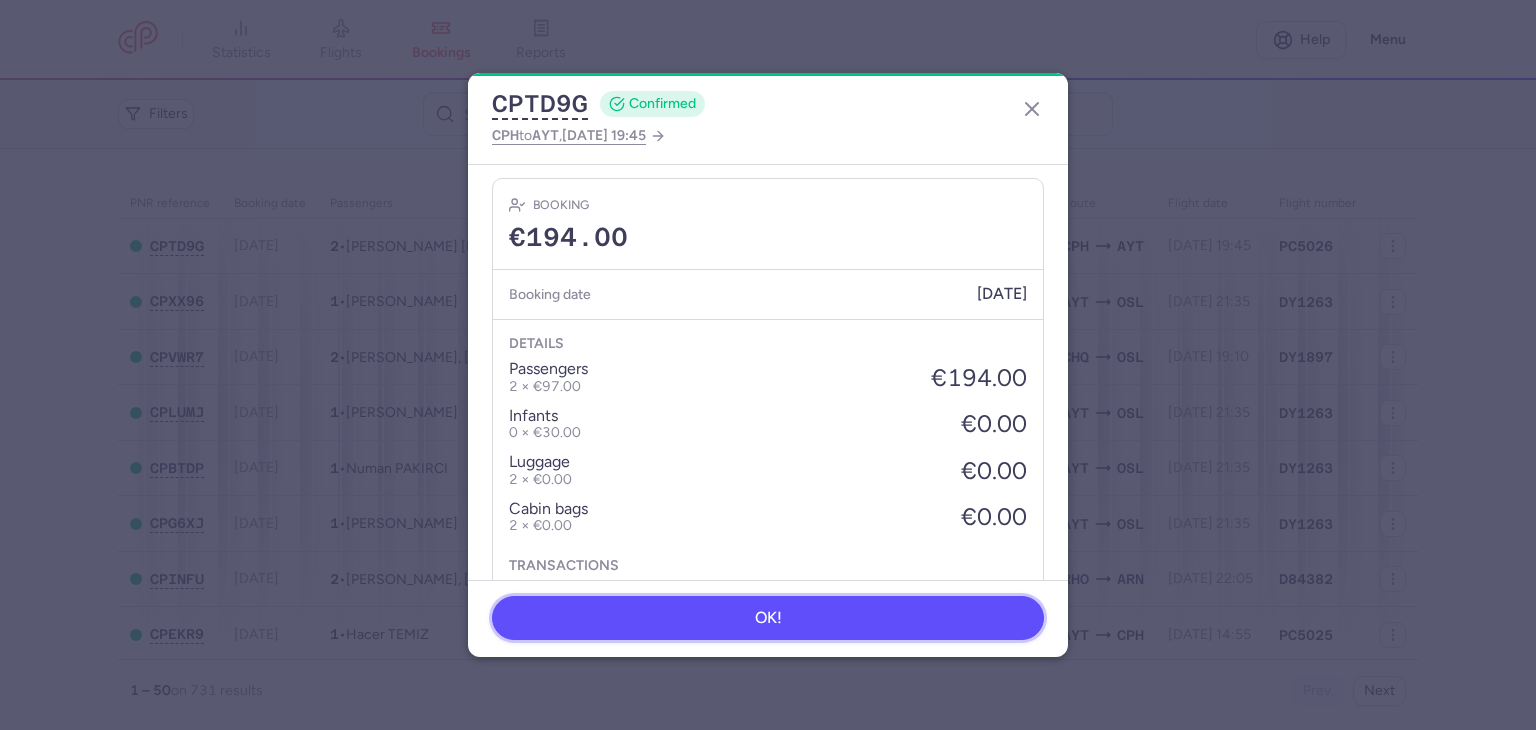 click on "OK!" at bounding box center [768, 618] 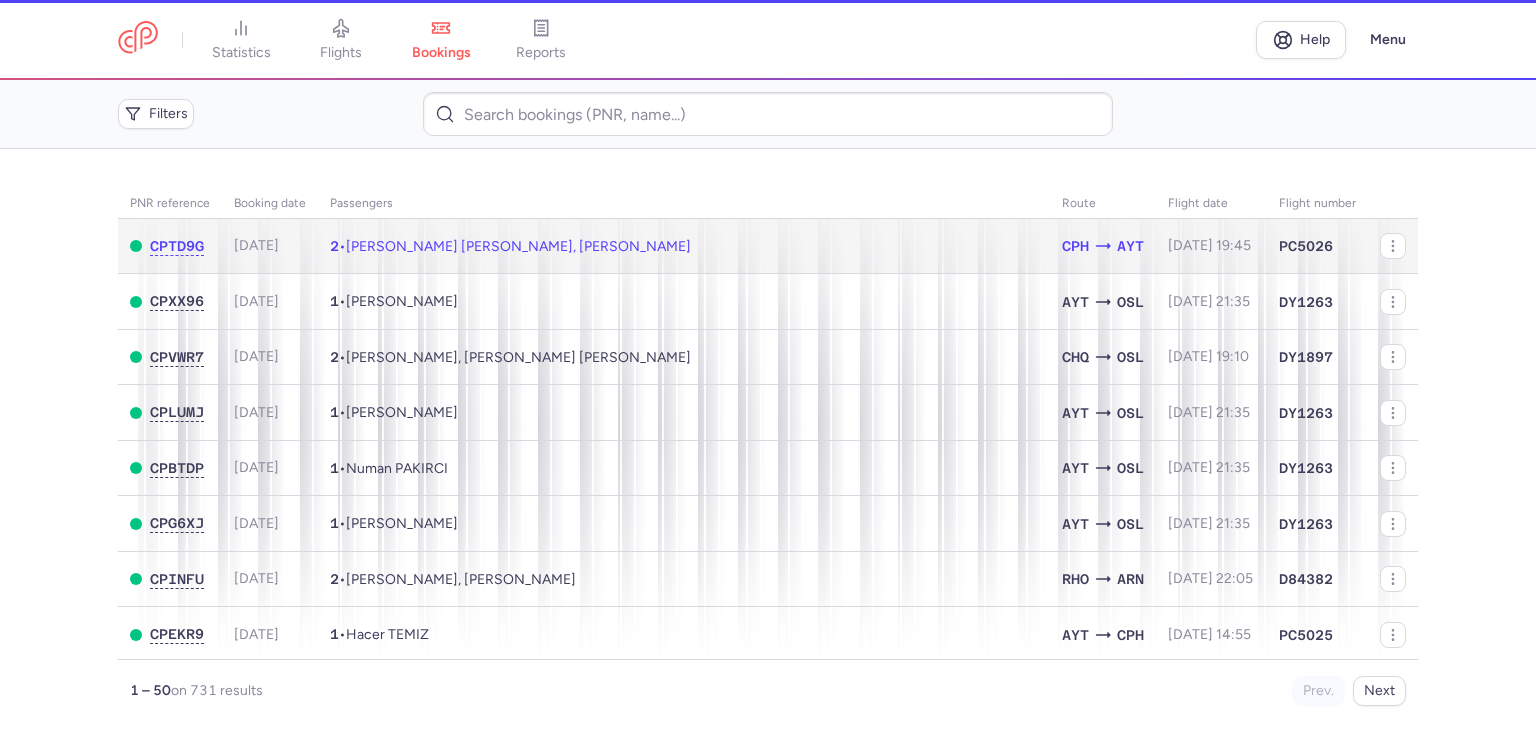 scroll, scrollTop: 0, scrollLeft: 0, axis: both 